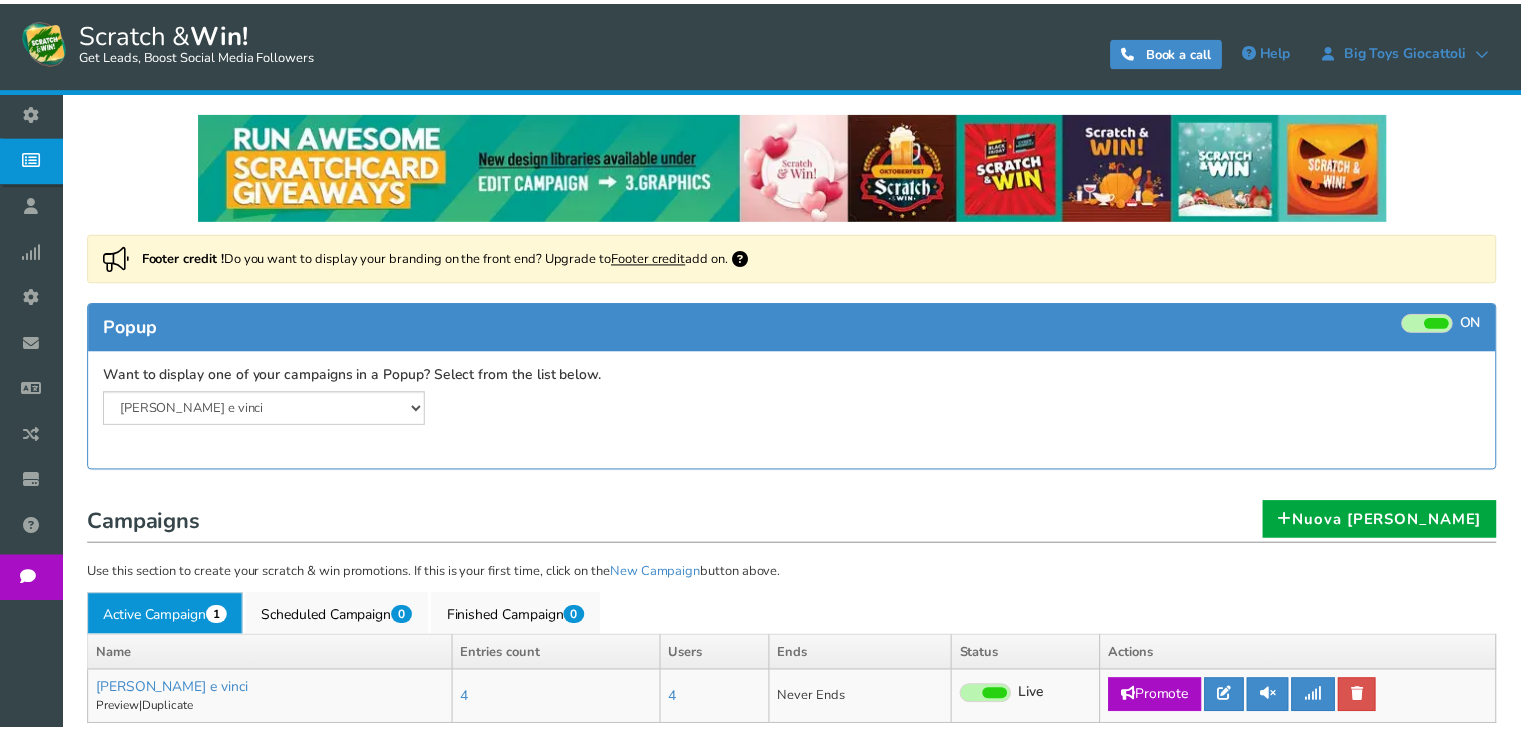 scroll, scrollTop: 0, scrollLeft: 0, axis: both 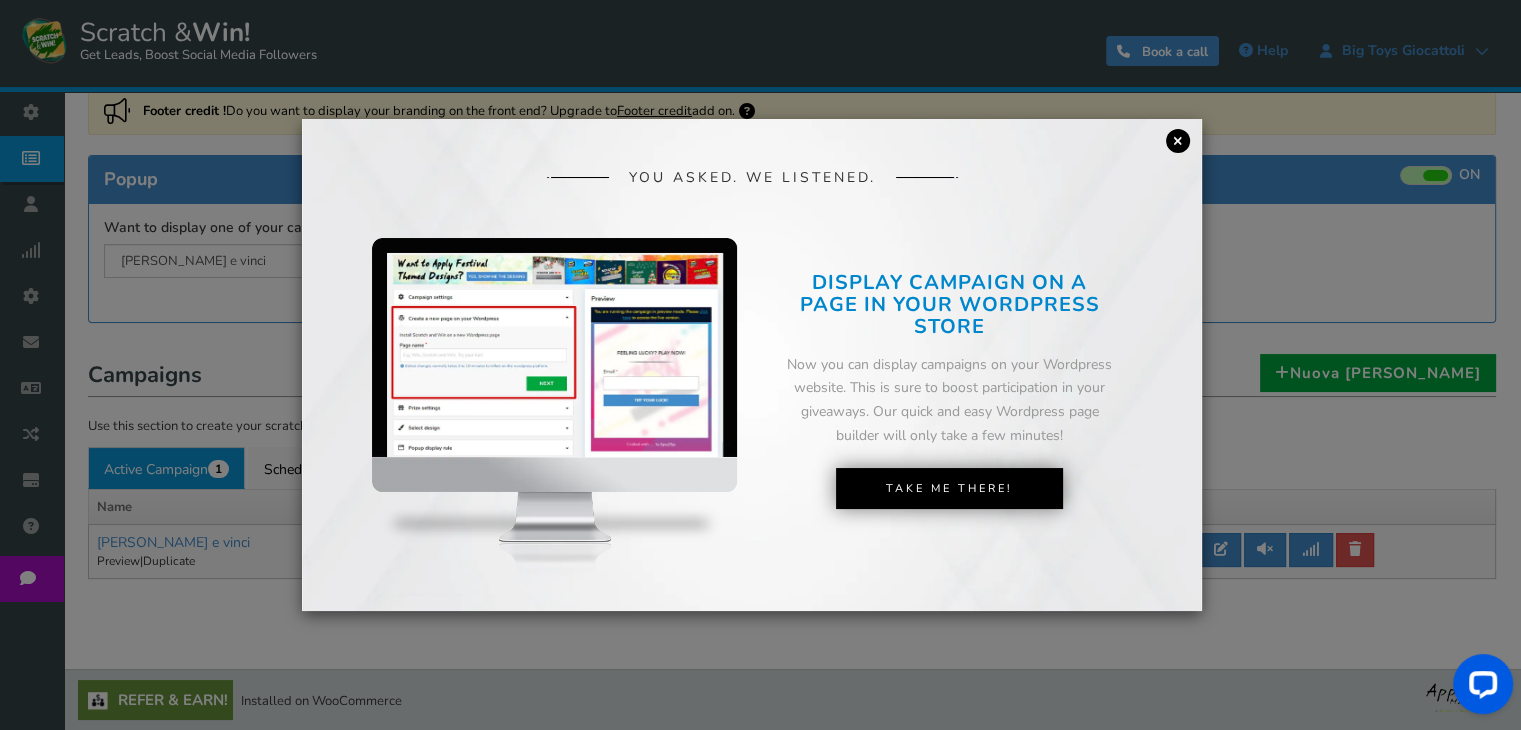 click on "×" at bounding box center [1178, 141] 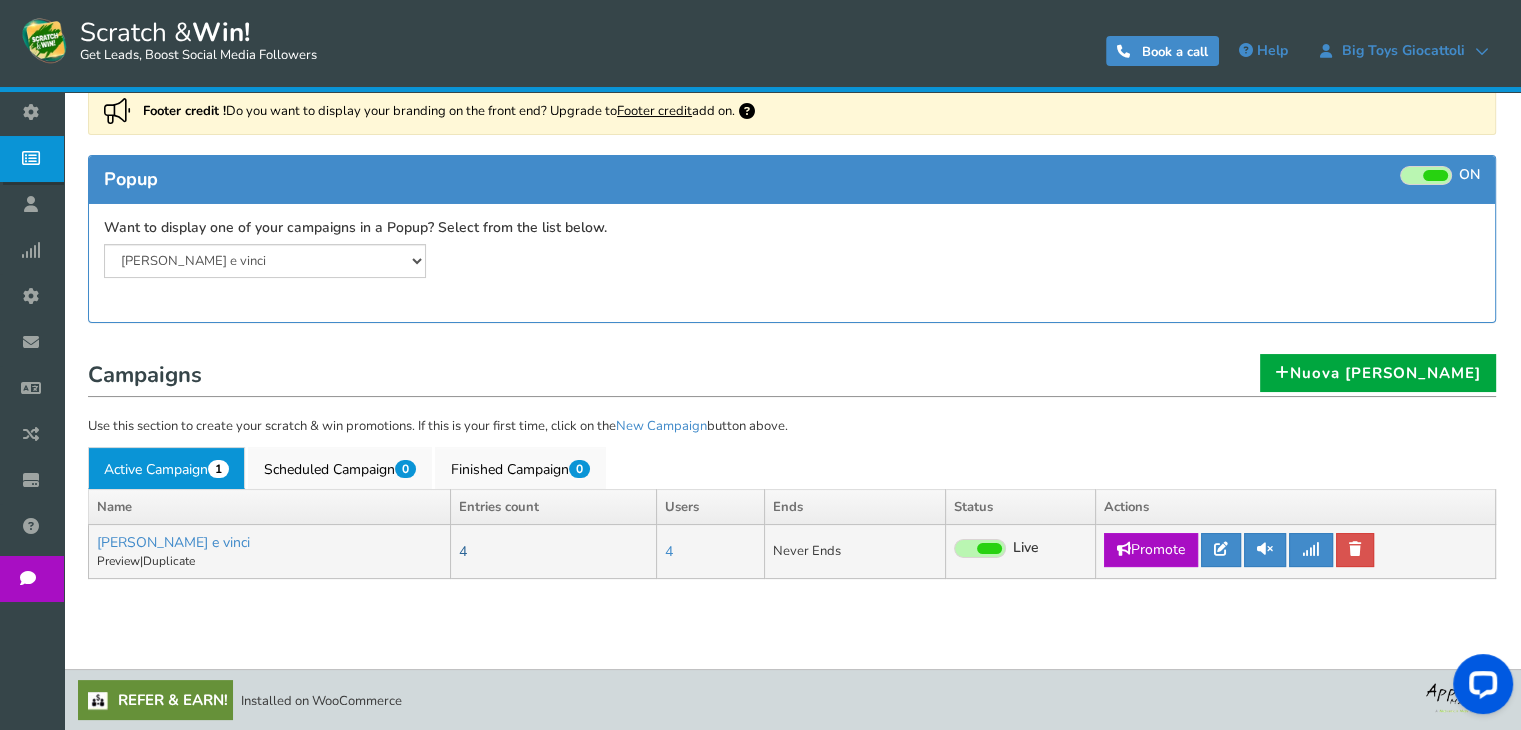 click on "4" at bounding box center (463, 551) 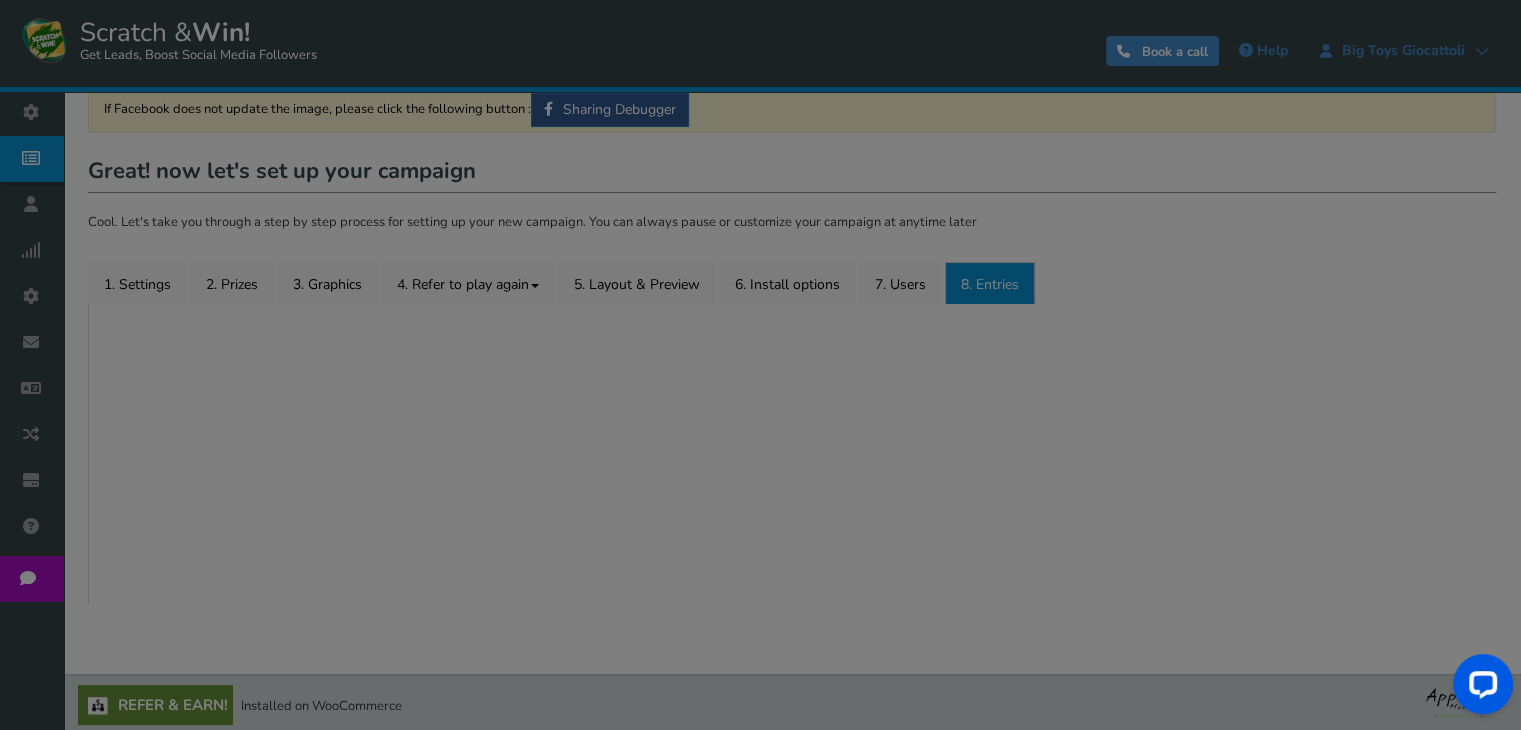 scroll, scrollTop: 0, scrollLeft: 0, axis: both 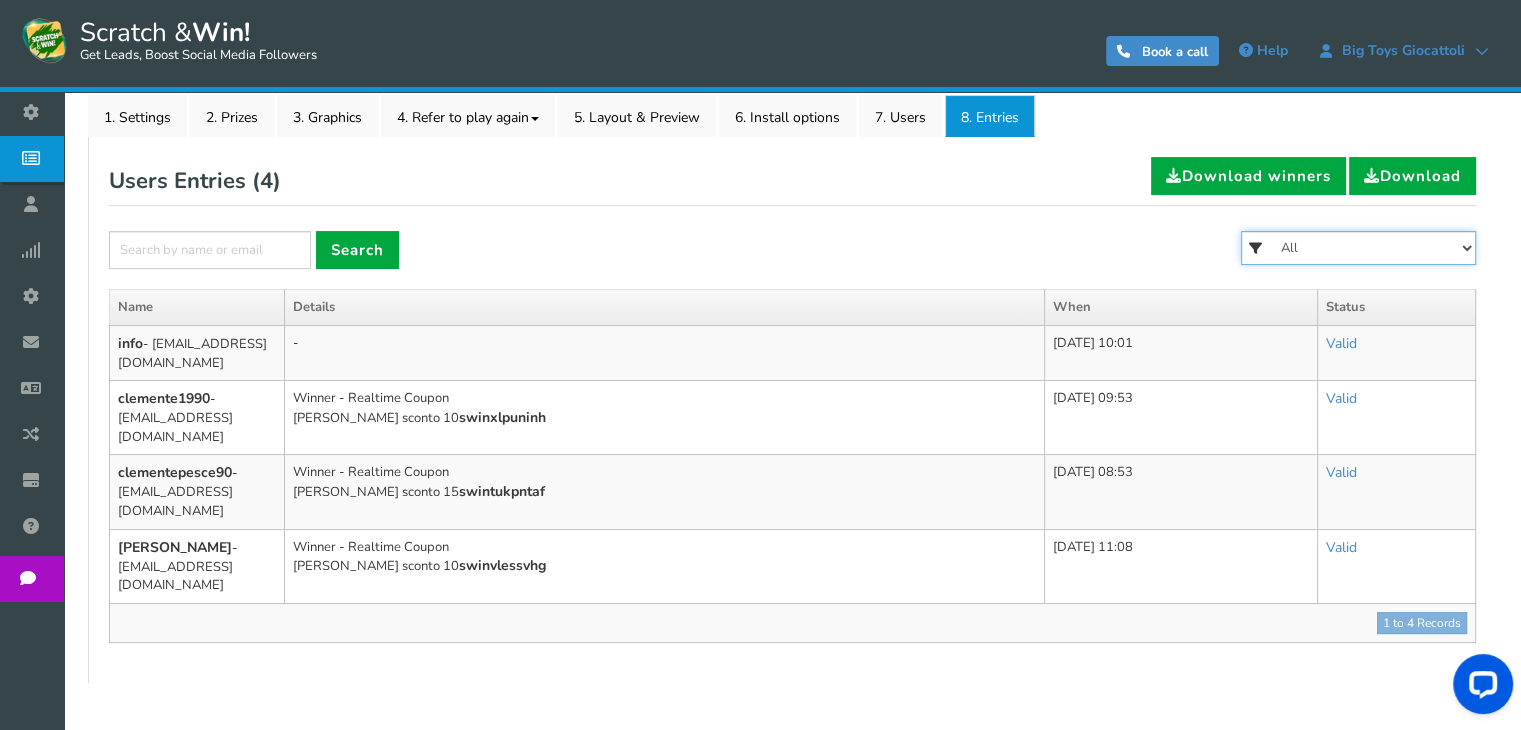 click on "All
[PERSON_NAME] sconto 20 [PERSON_NAME] sconto 15 [PERSON_NAME] sconto 10 Hai perso" at bounding box center [1358, 248] 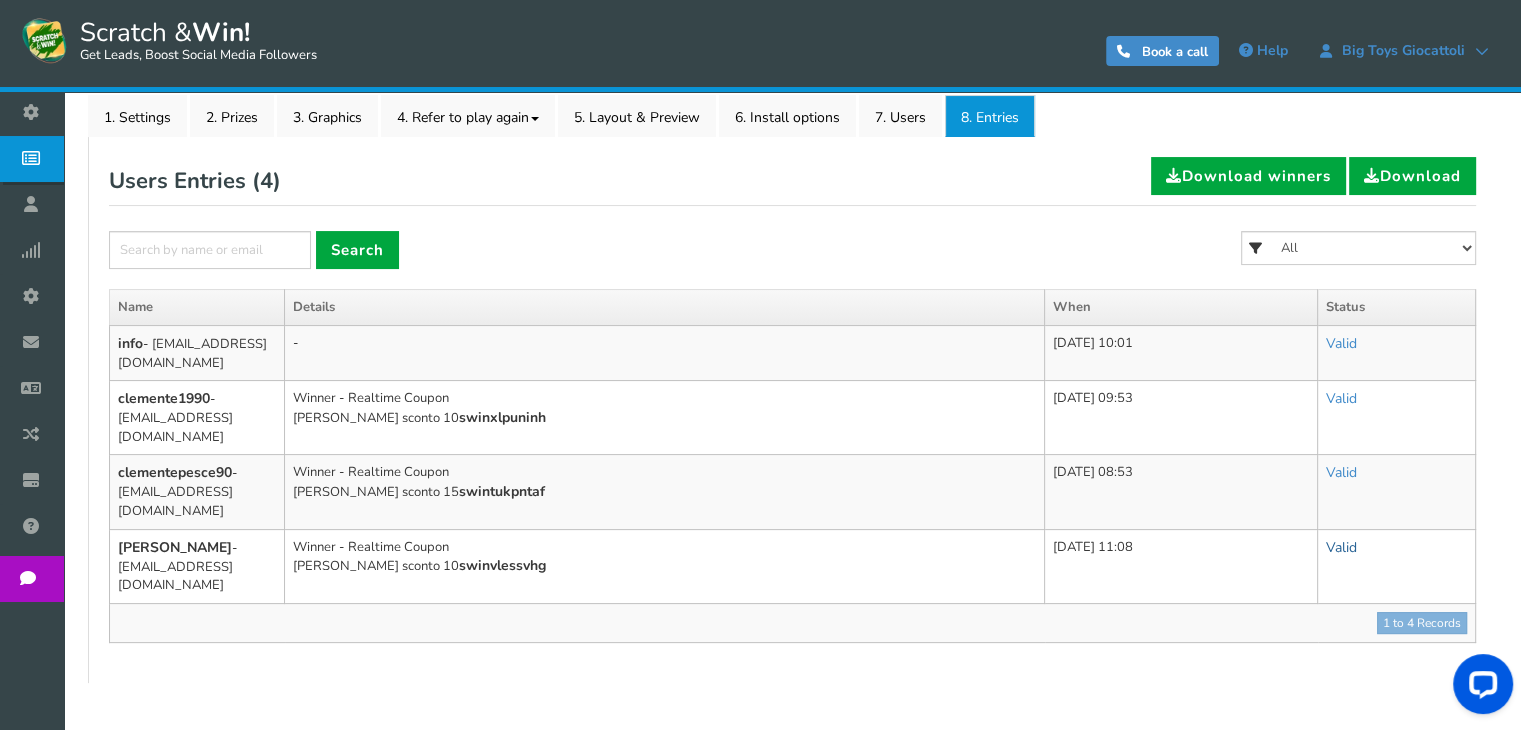 click on "Valid" at bounding box center (1341, 547) 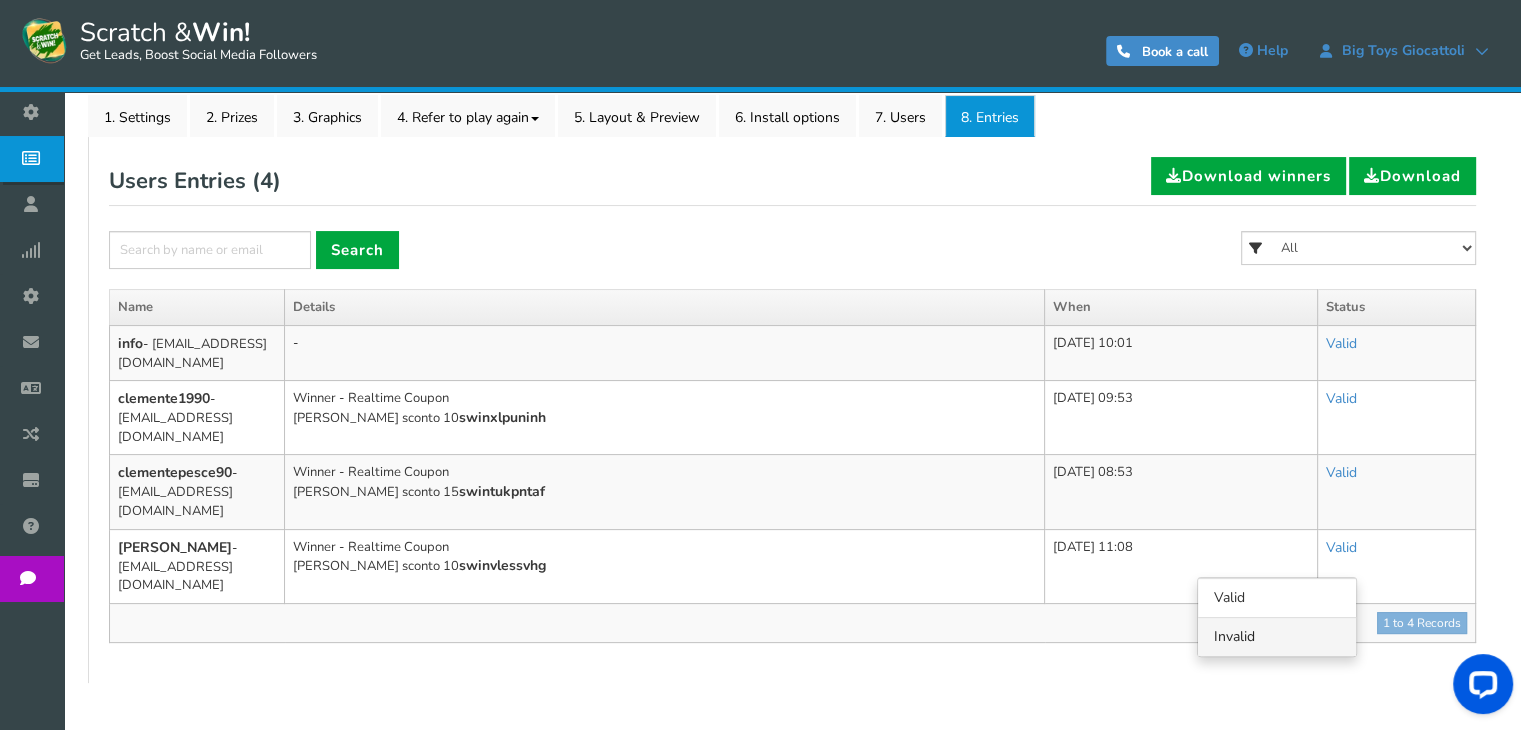 click on "Invalid" at bounding box center (1277, 636) 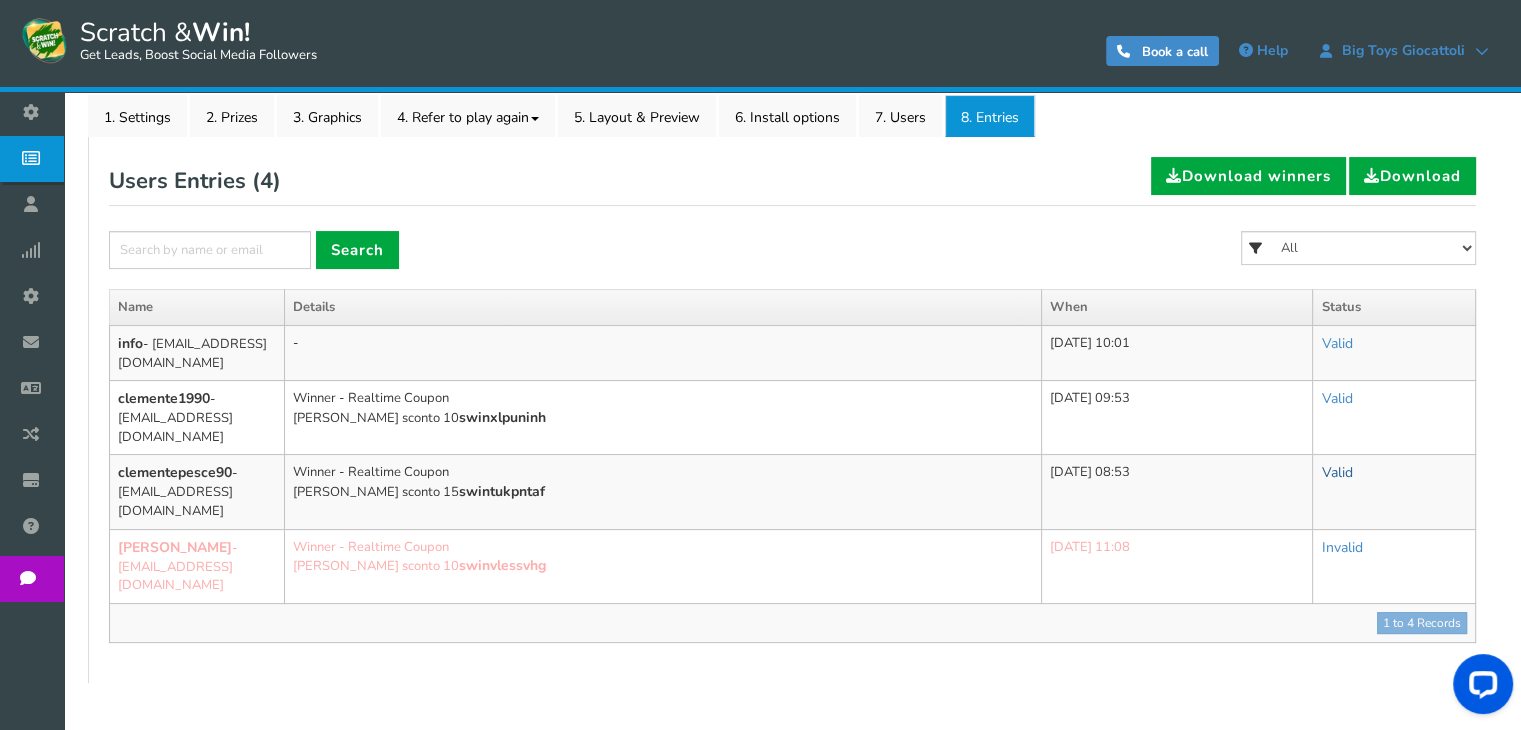 click on "Valid" at bounding box center [1336, 472] 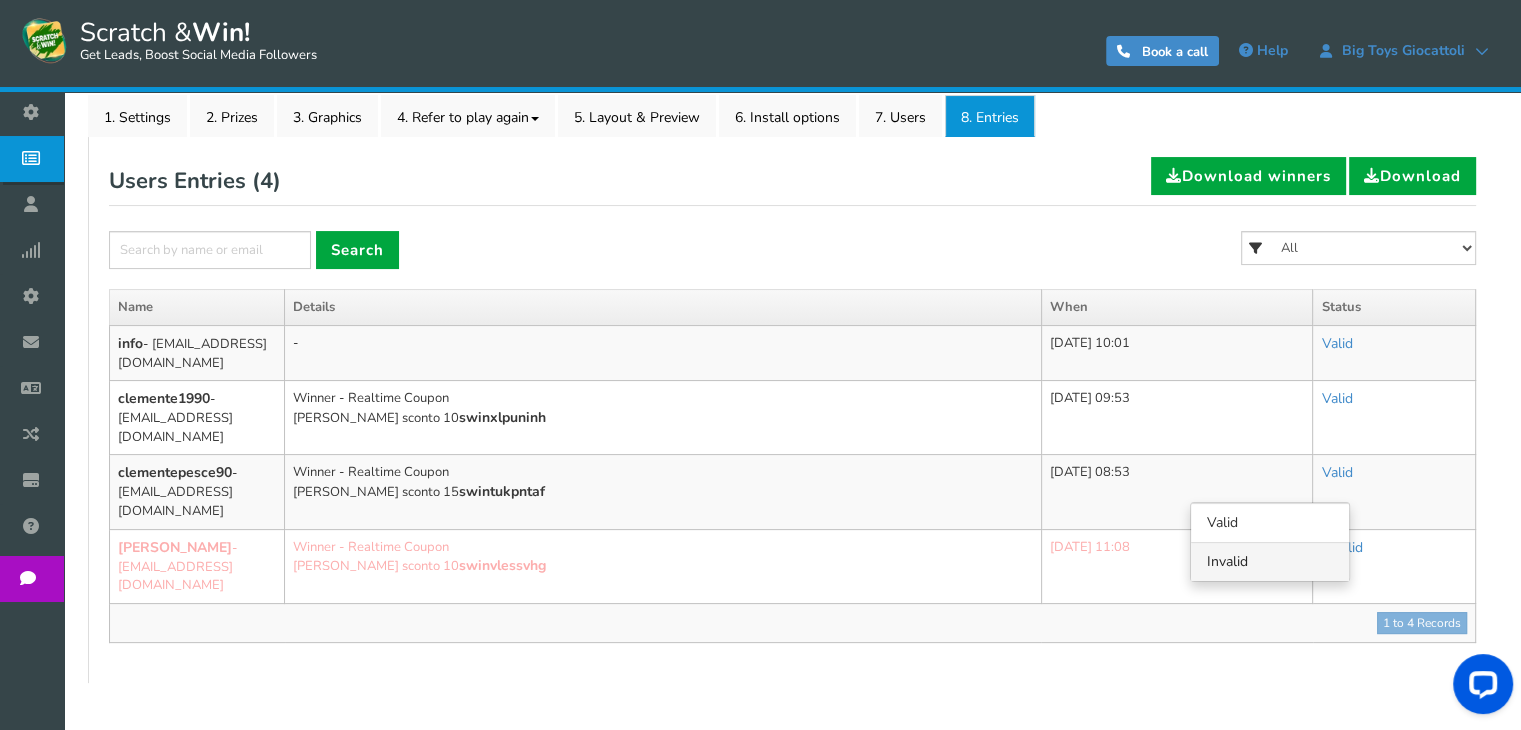 click on "Invalid" at bounding box center (1270, 561) 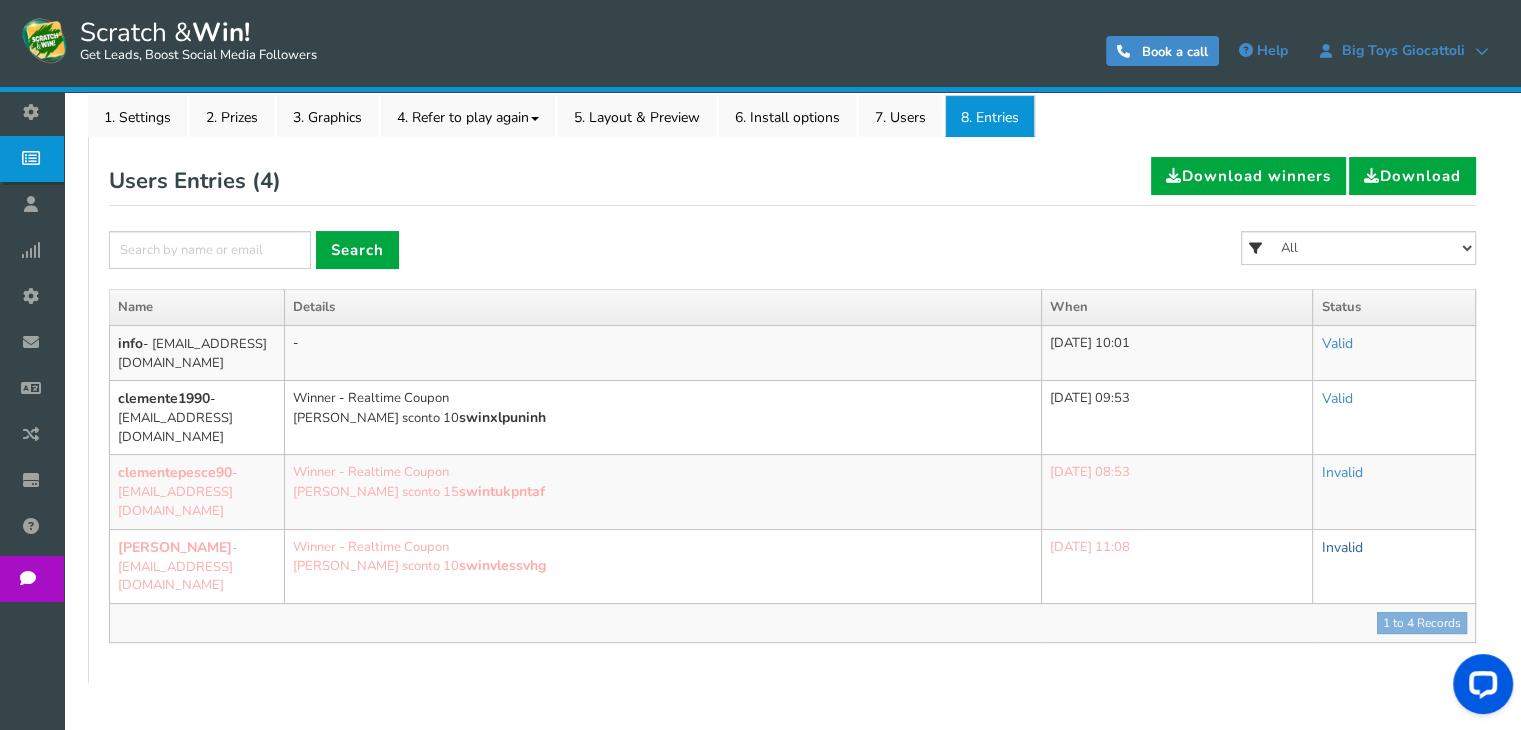 click on "Invalid" at bounding box center [1341, 547] 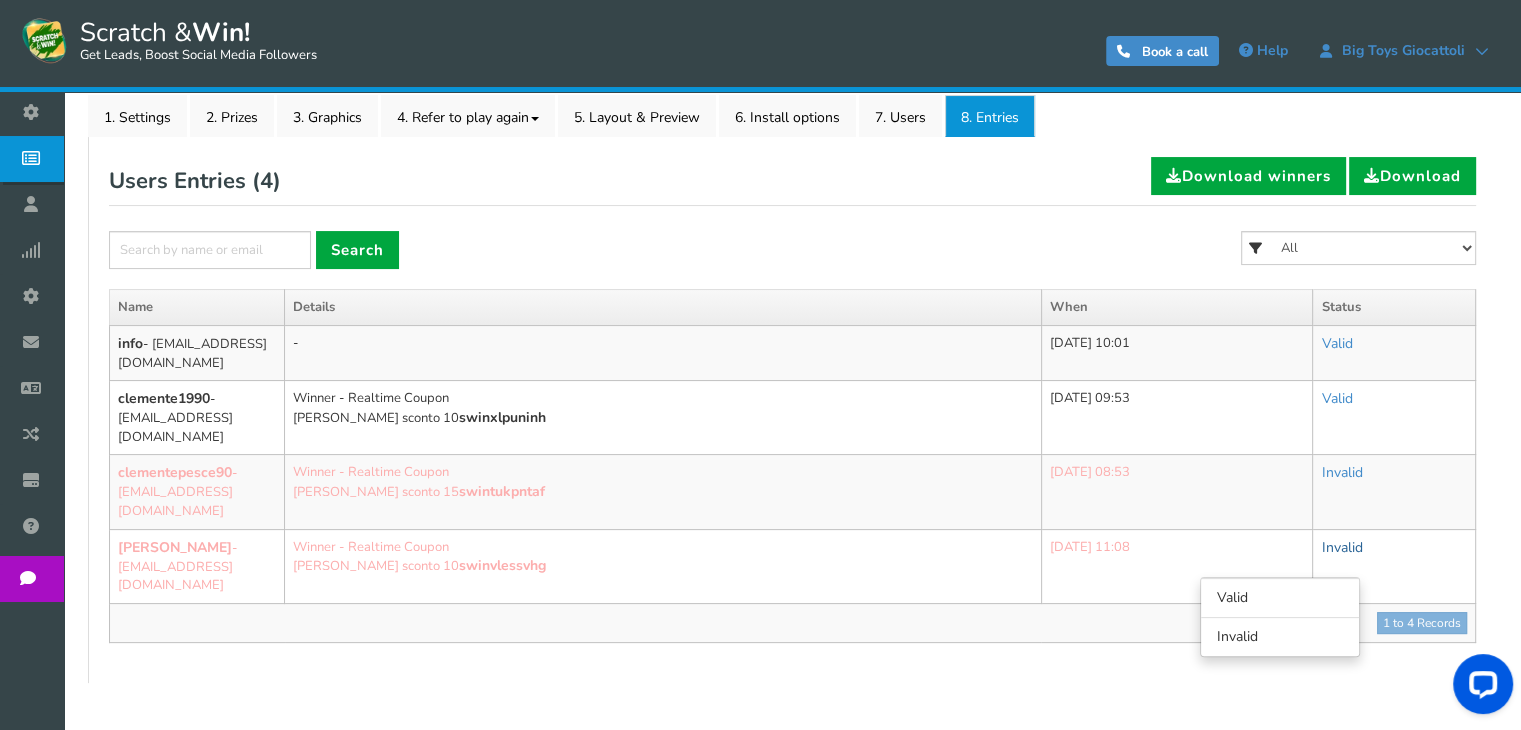 click on "Invalid" at bounding box center [1341, 547] 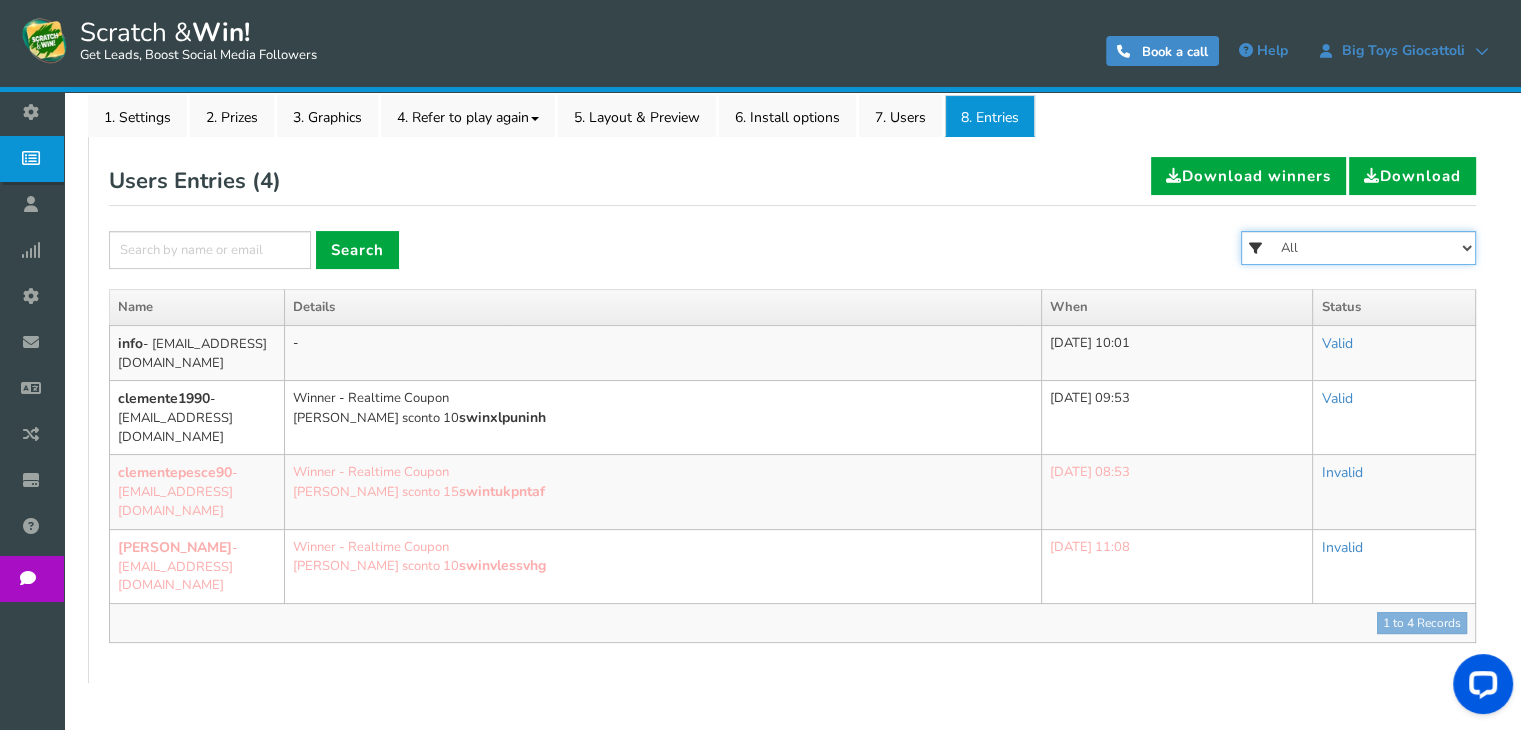 click on "All
[PERSON_NAME] sconto 20 [PERSON_NAME] sconto 15 [PERSON_NAME] sconto 10 Hai perso" at bounding box center (1358, 248) 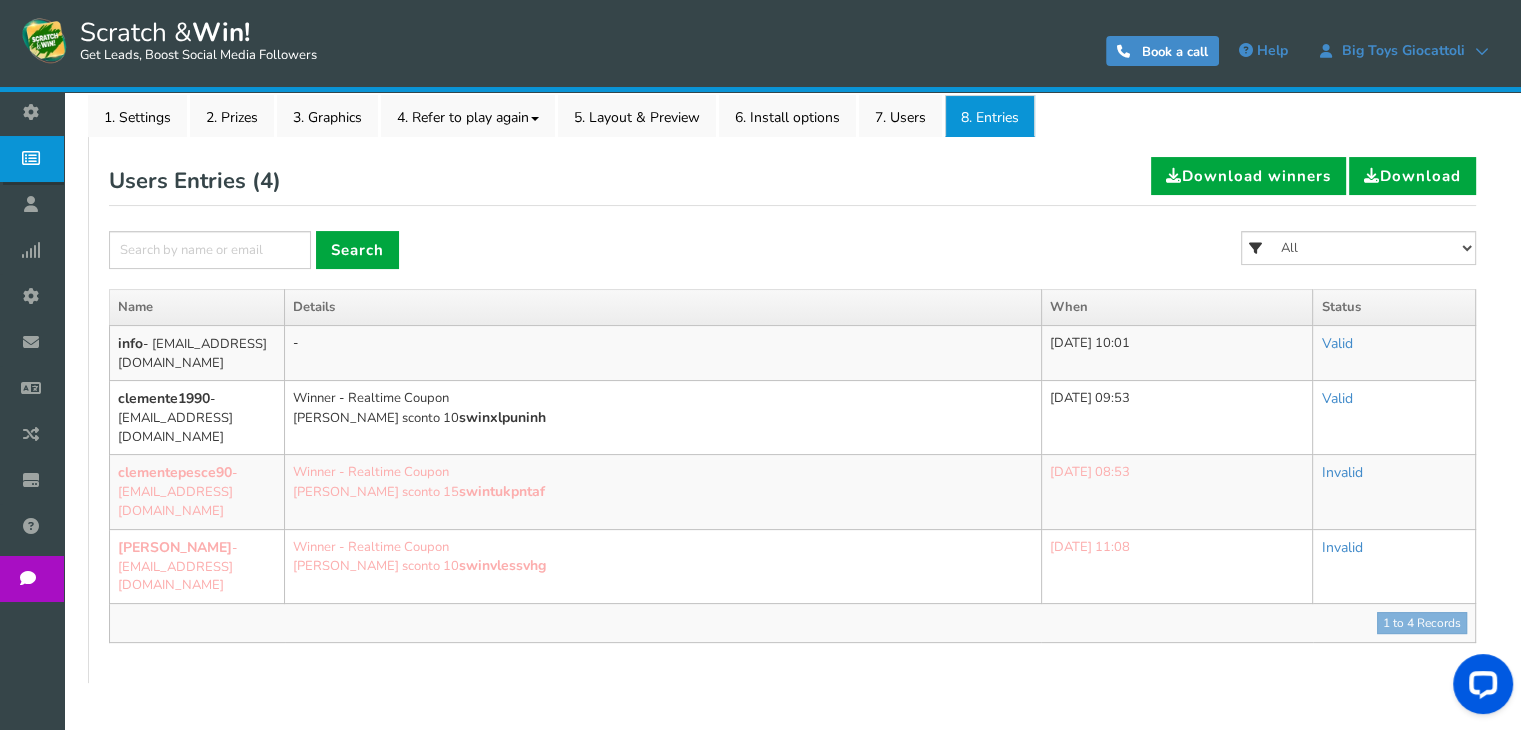click on "×
Search
All
[PERSON_NAME] sconto 20 [PERSON_NAME] sconto 15 [PERSON_NAME] sconto 10 Hai perso" at bounding box center [792, 260] 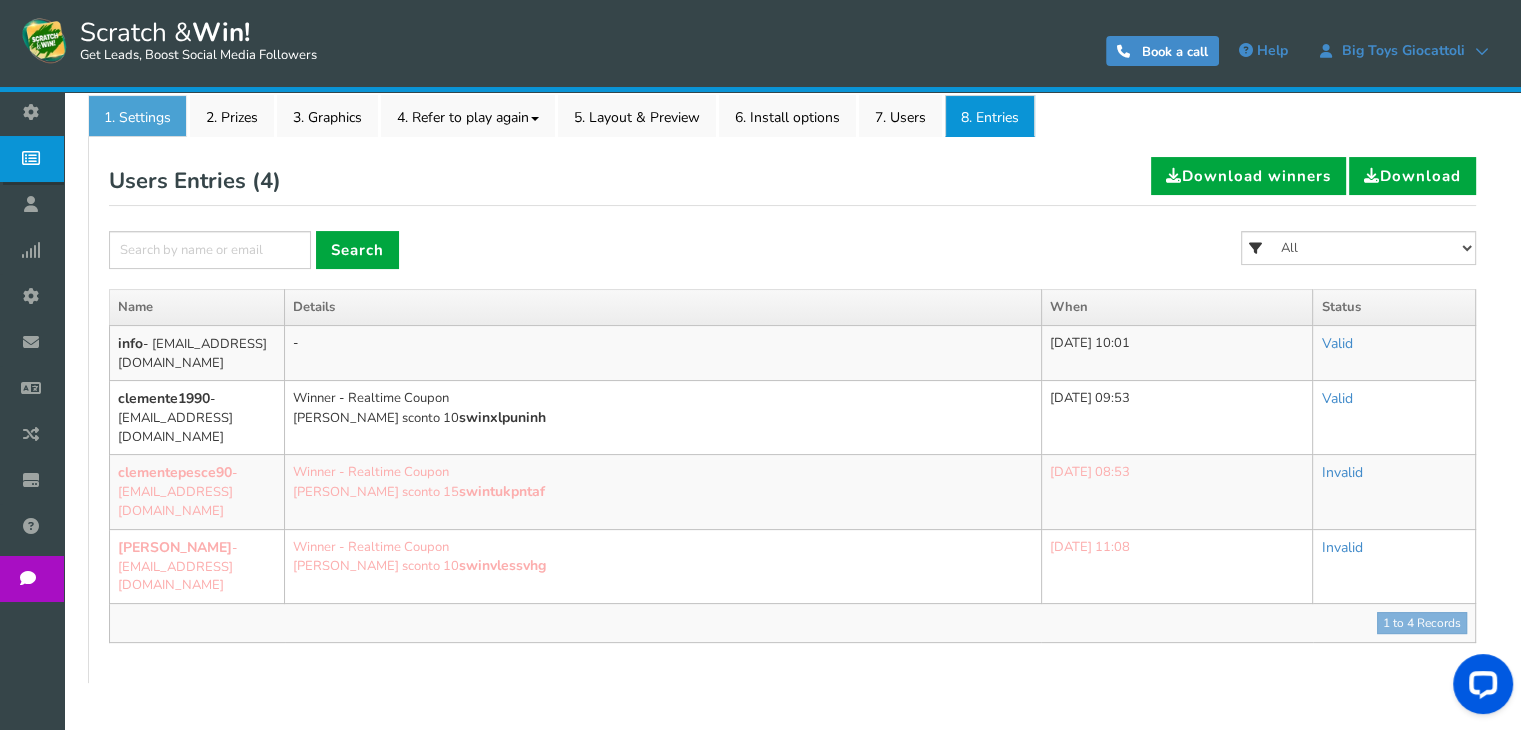 click on "1. Settings" at bounding box center (137, 116) 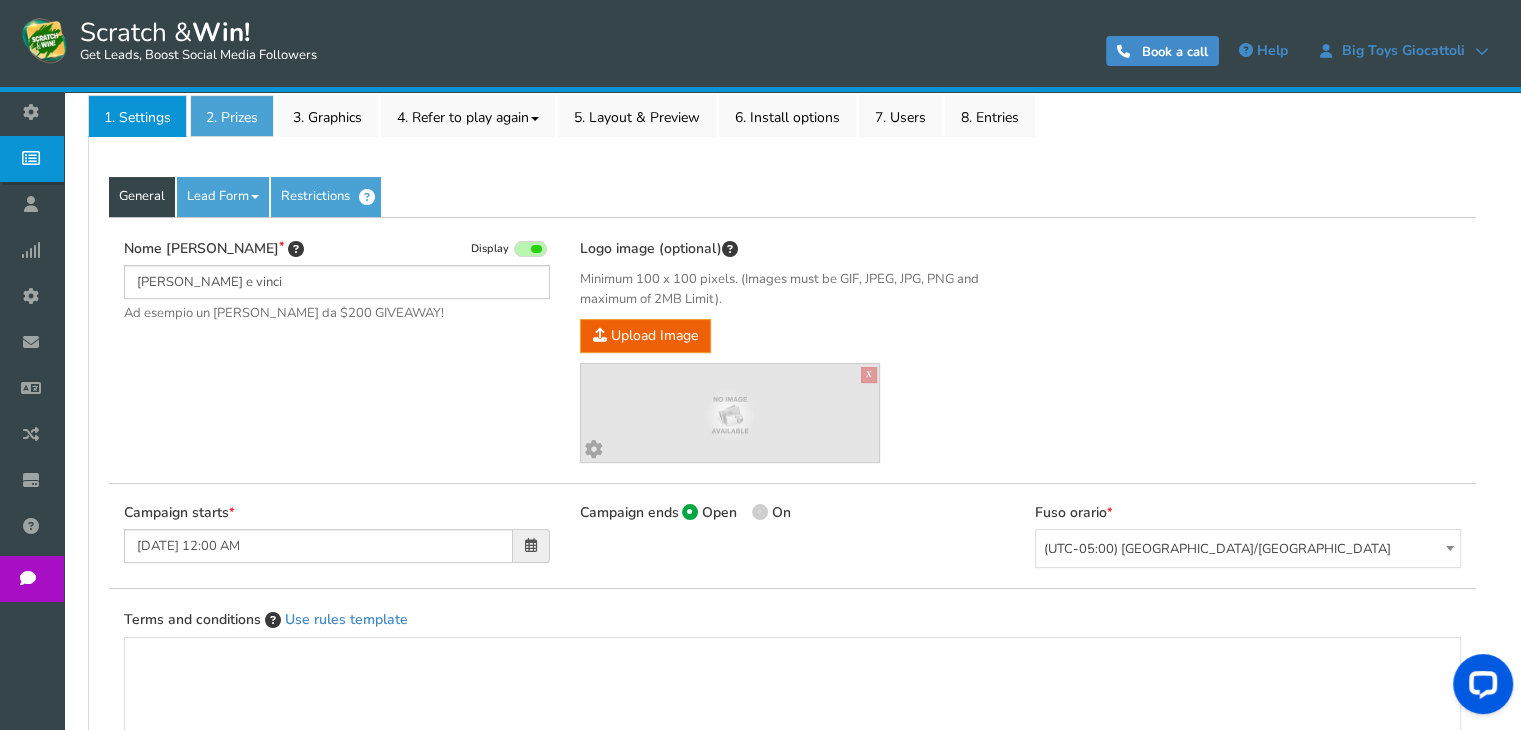 click on "2. Prizes" at bounding box center [232, 116] 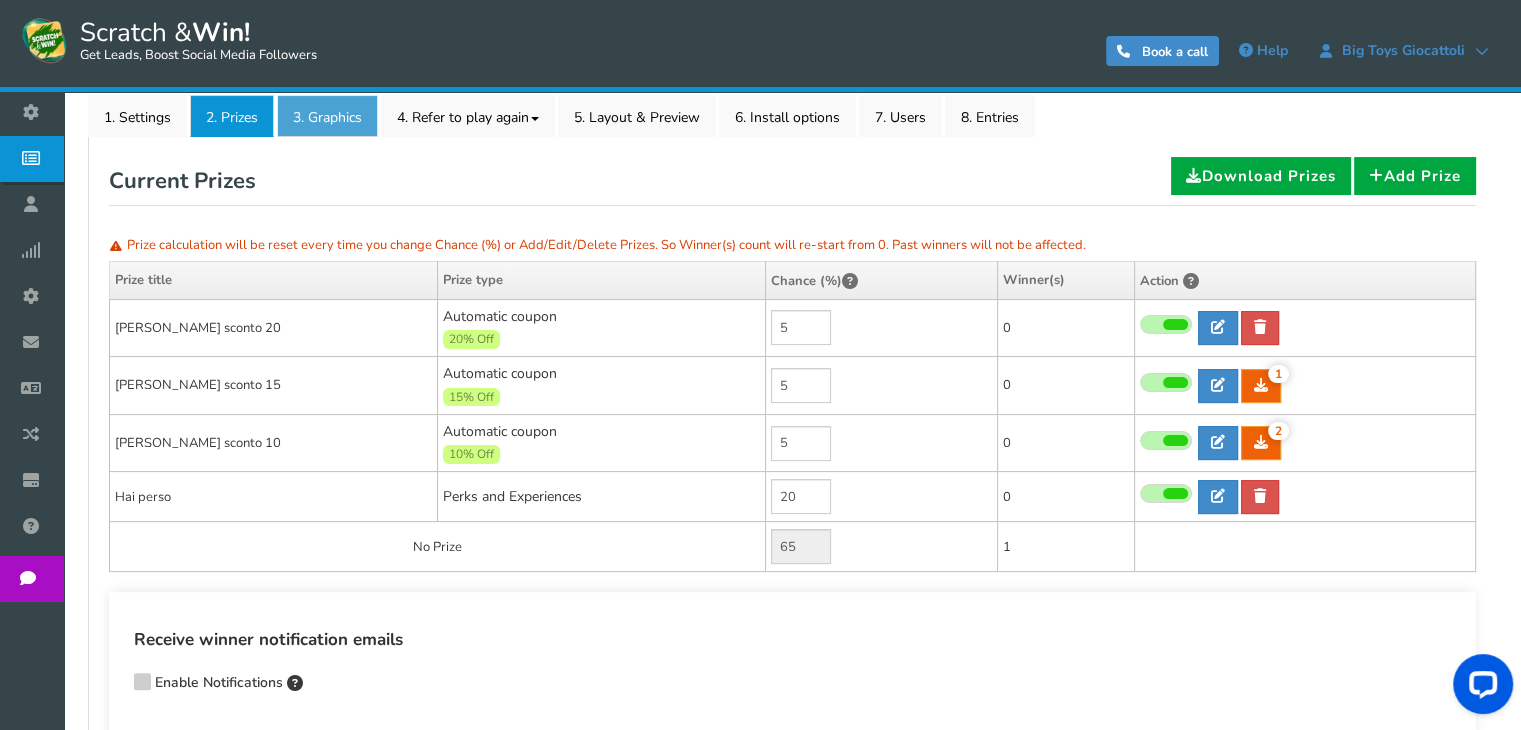 click on "3. Graphics" at bounding box center (327, 116) 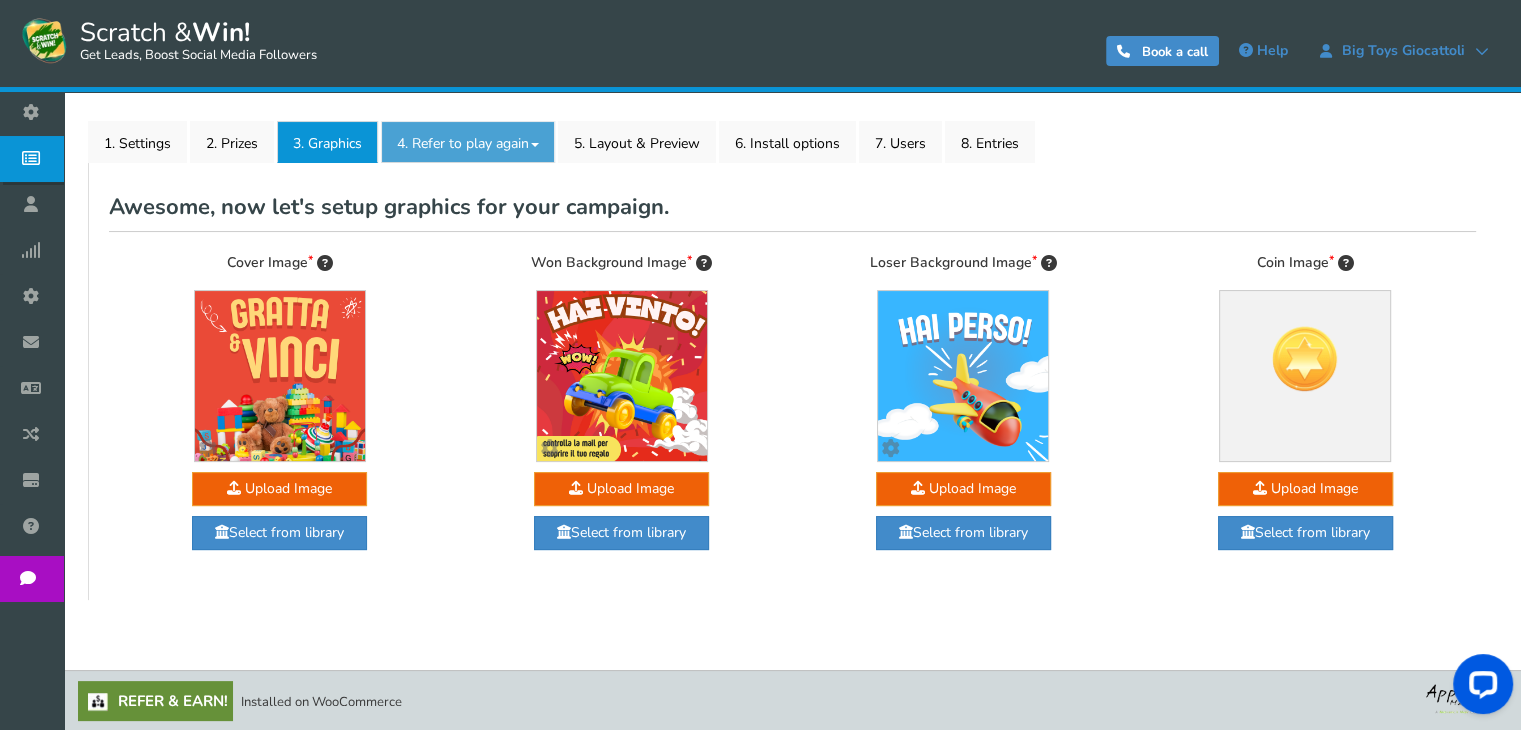 click on "4. Refer to play again" at bounding box center [468, 142] 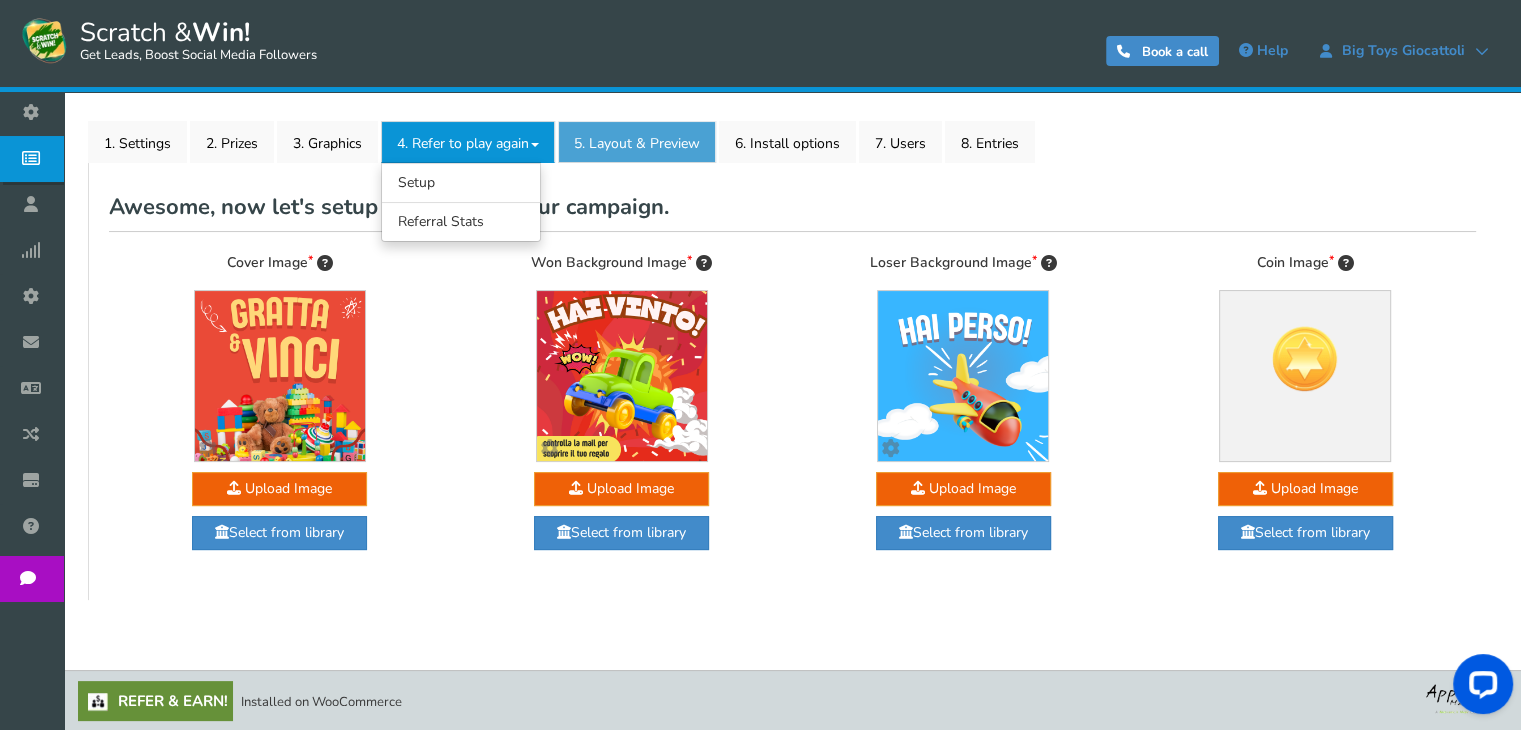 click on "5. Layout & Preview" at bounding box center (637, 142) 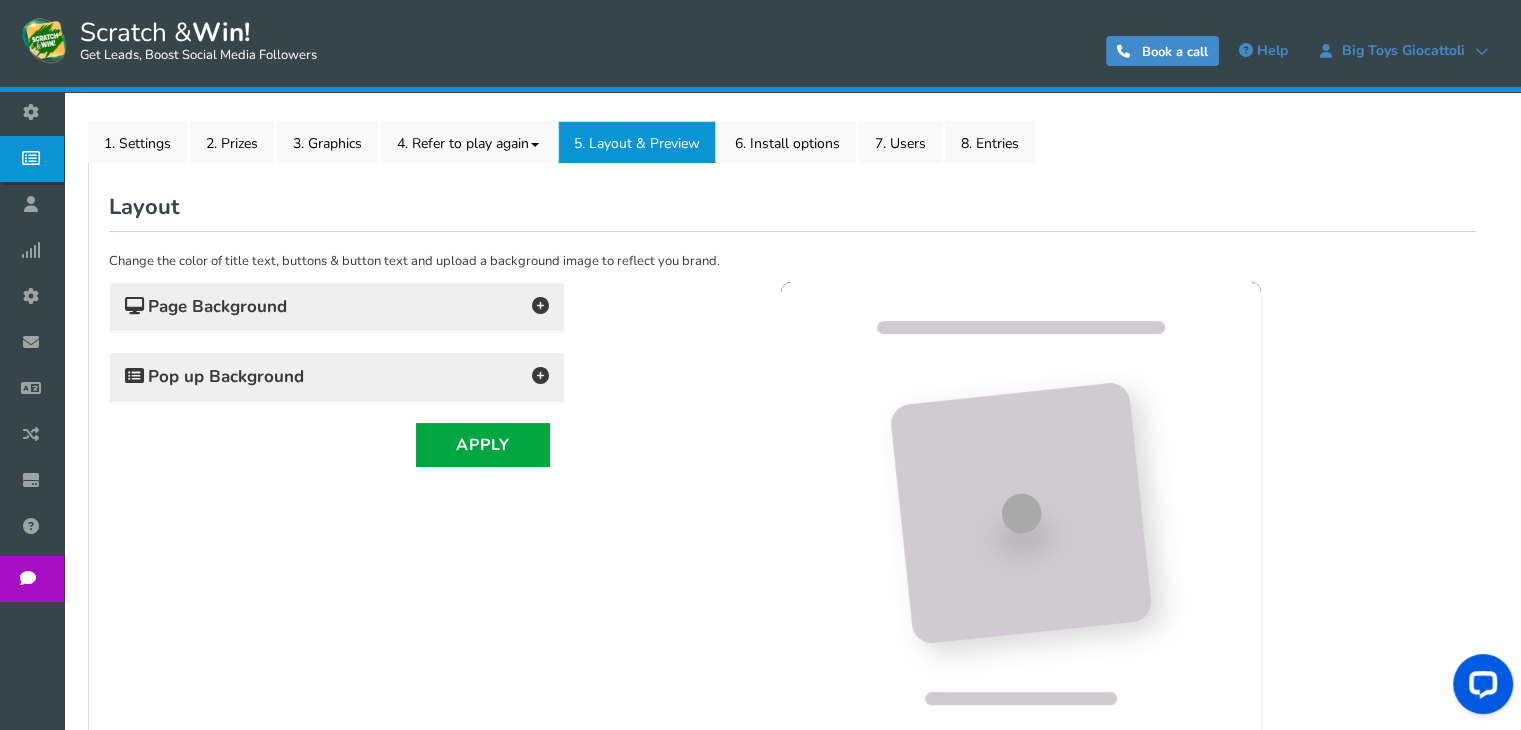 scroll, scrollTop: 0, scrollLeft: 0, axis: both 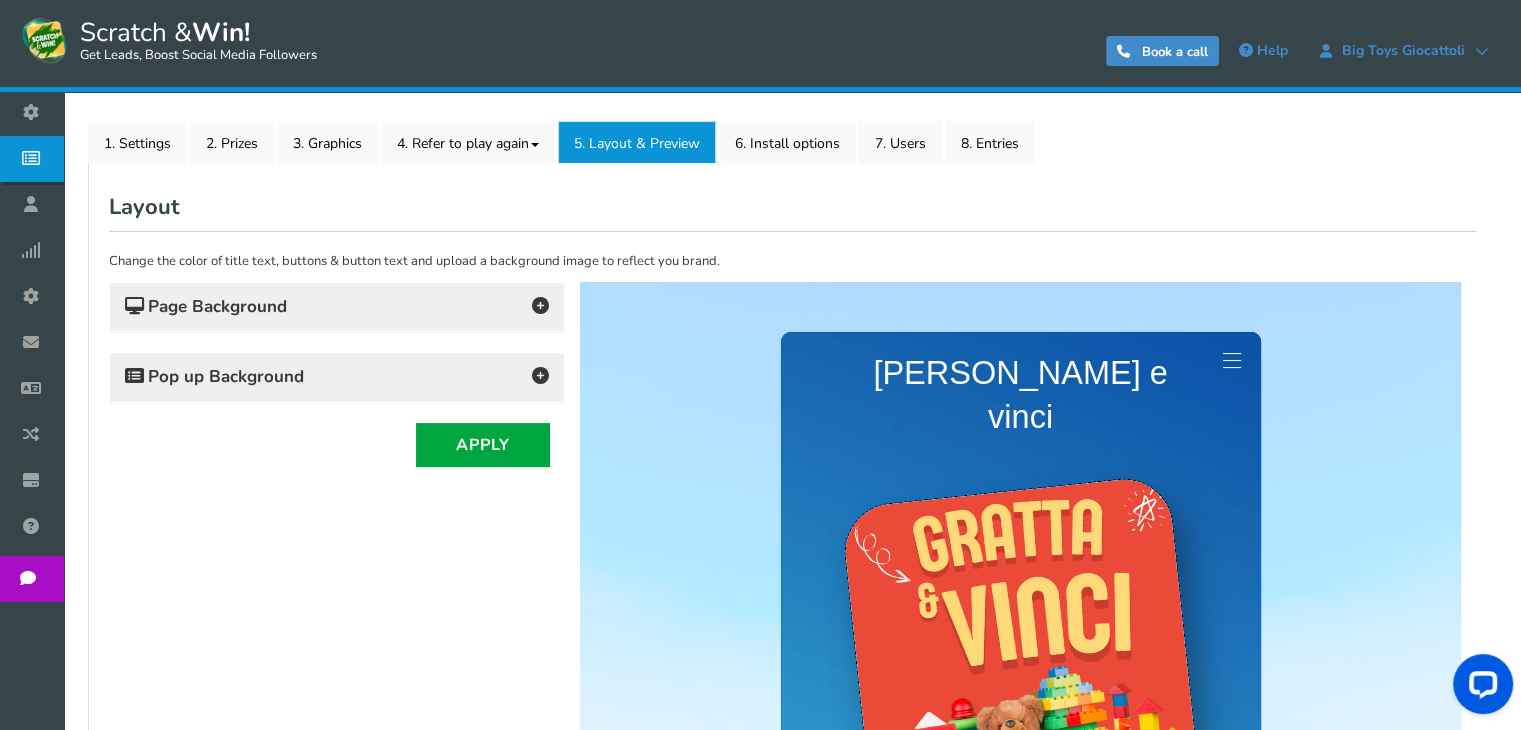click at bounding box center [1231, 359] 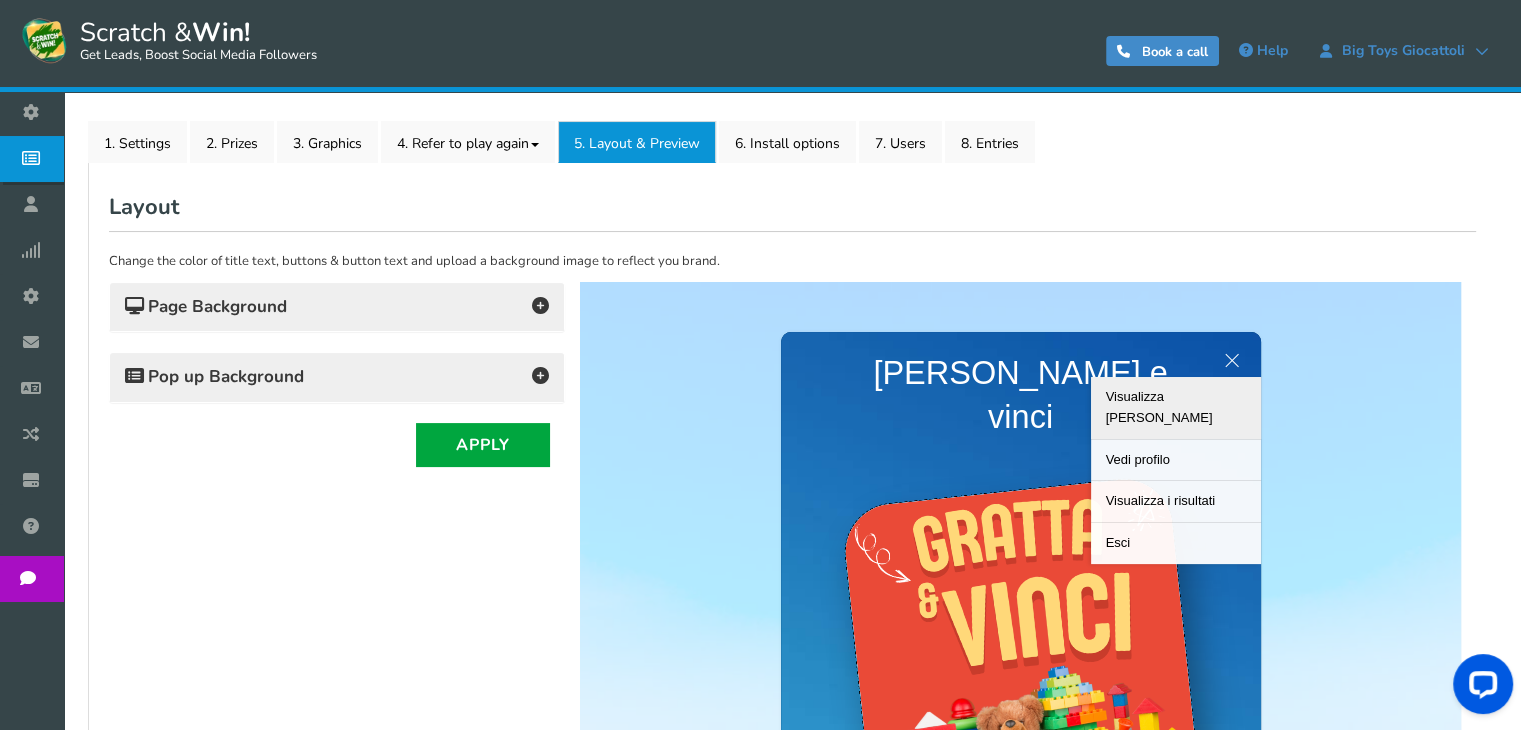 click at bounding box center (1231, 359) 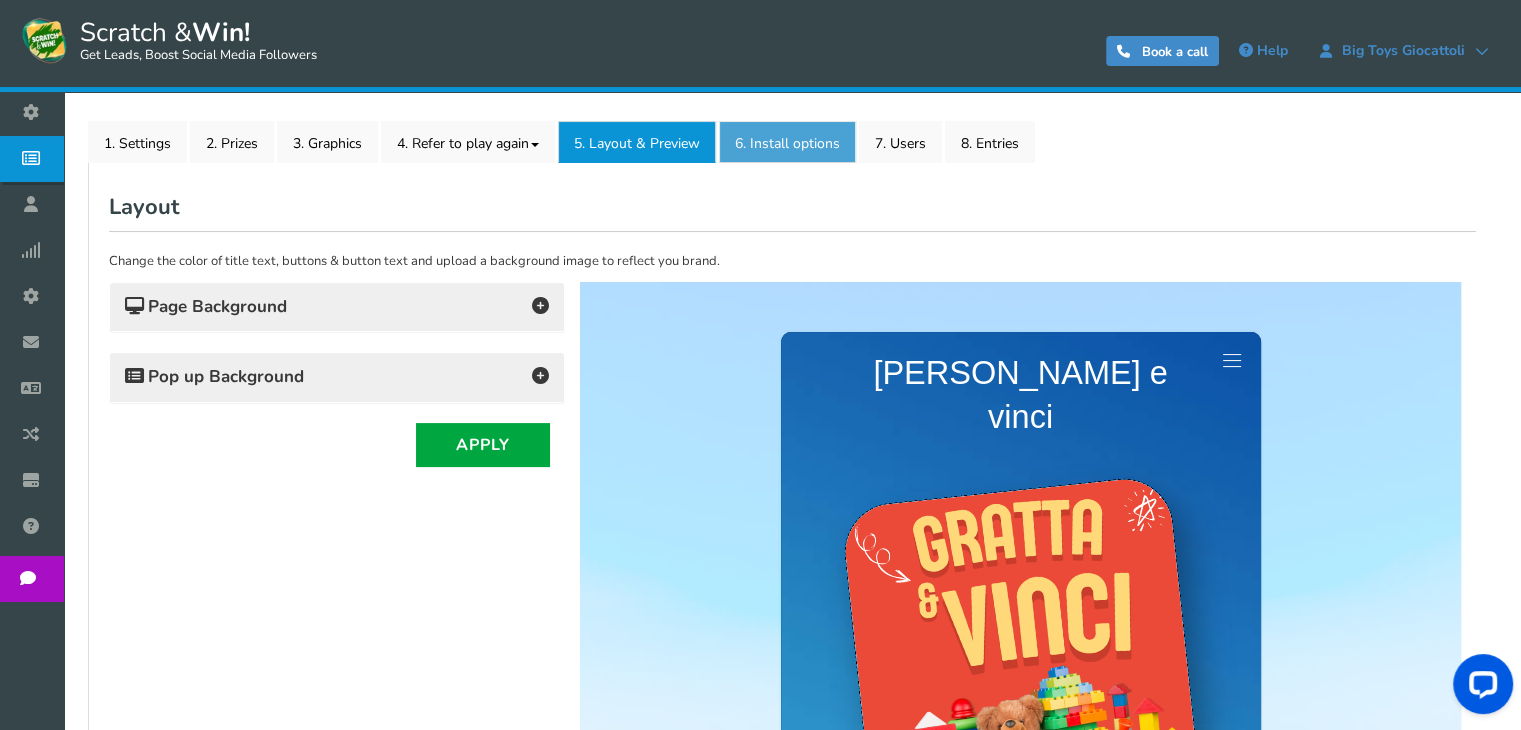 click on "6. Install options  New" at bounding box center [787, 142] 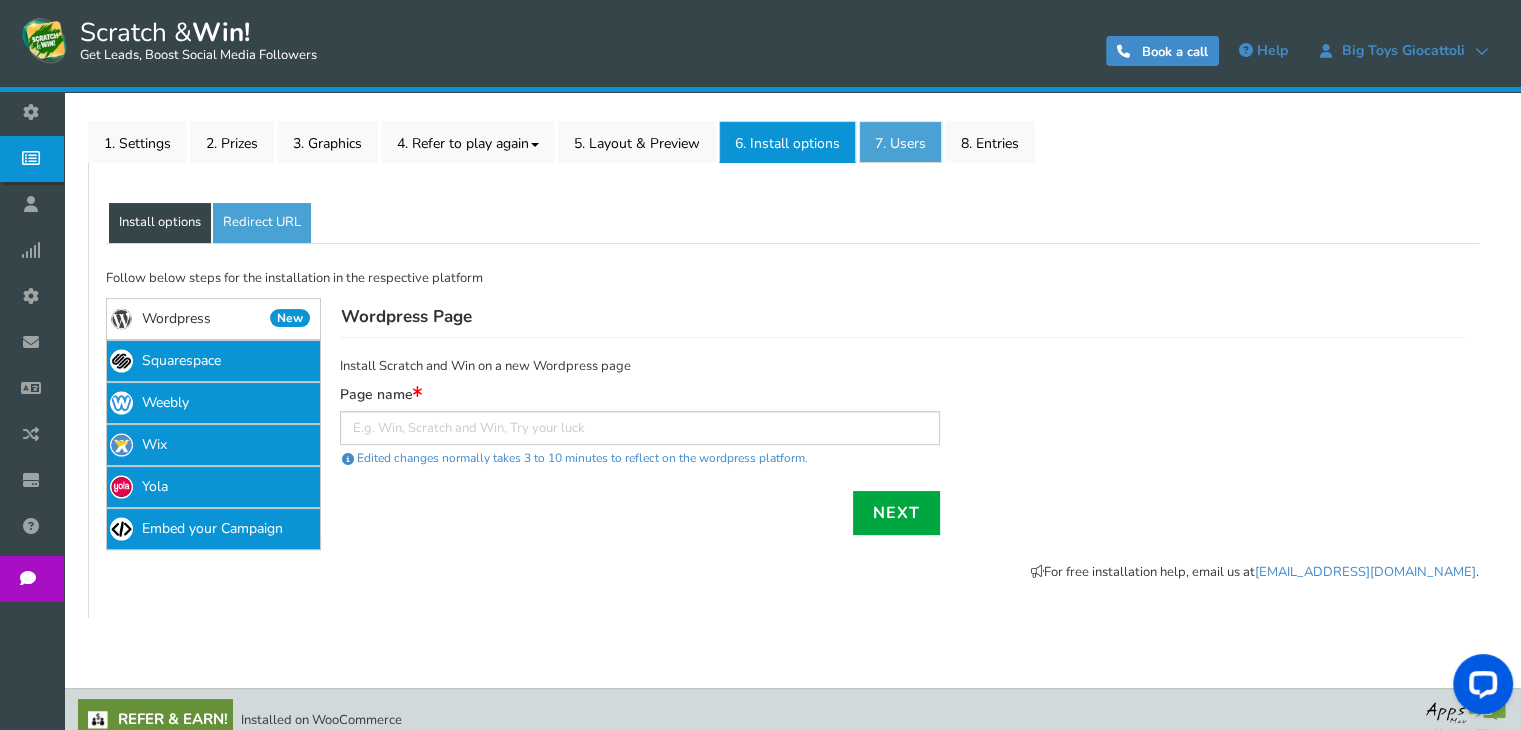 click on "7. Users" at bounding box center [900, 142] 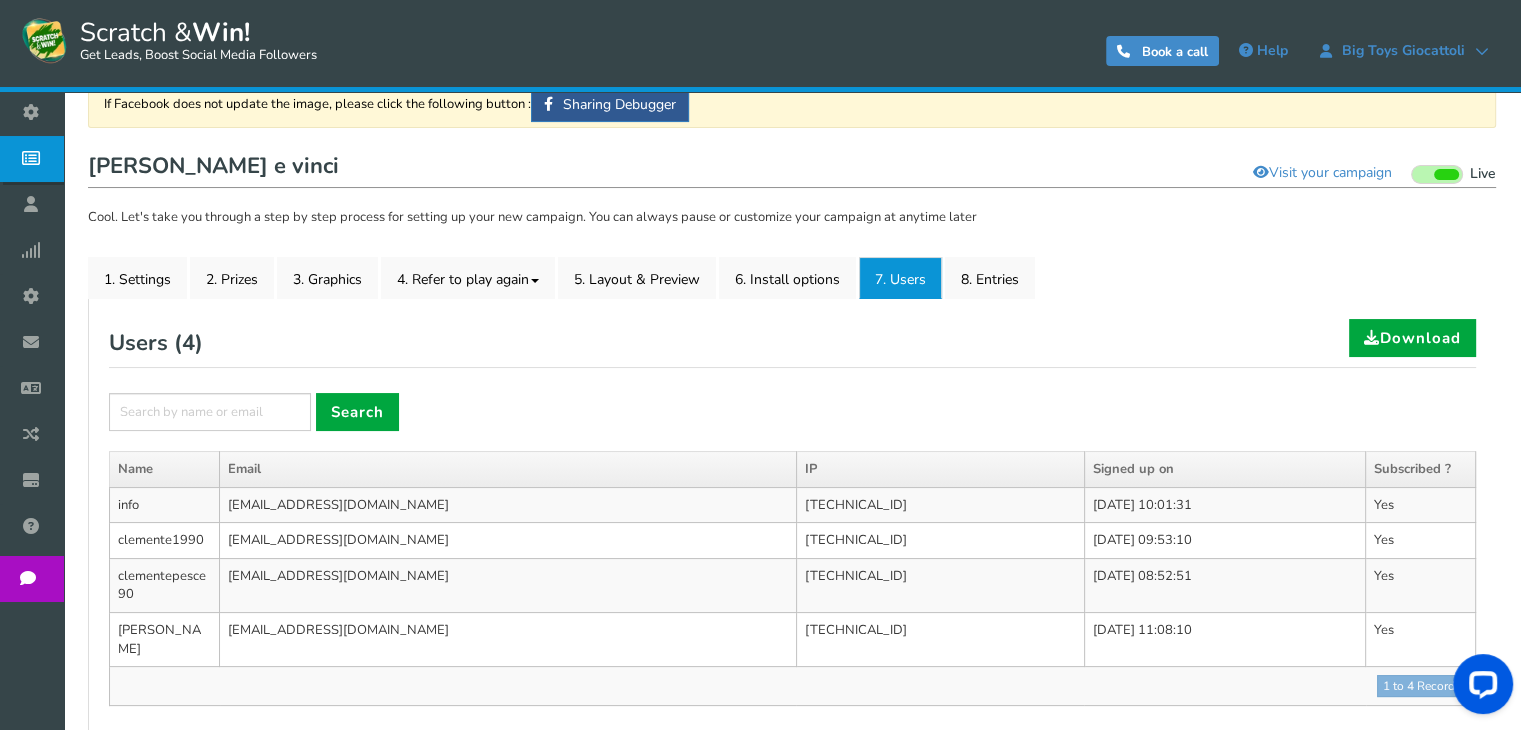 scroll, scrollTop: 279, scrollLeft: 0, axis: vertical 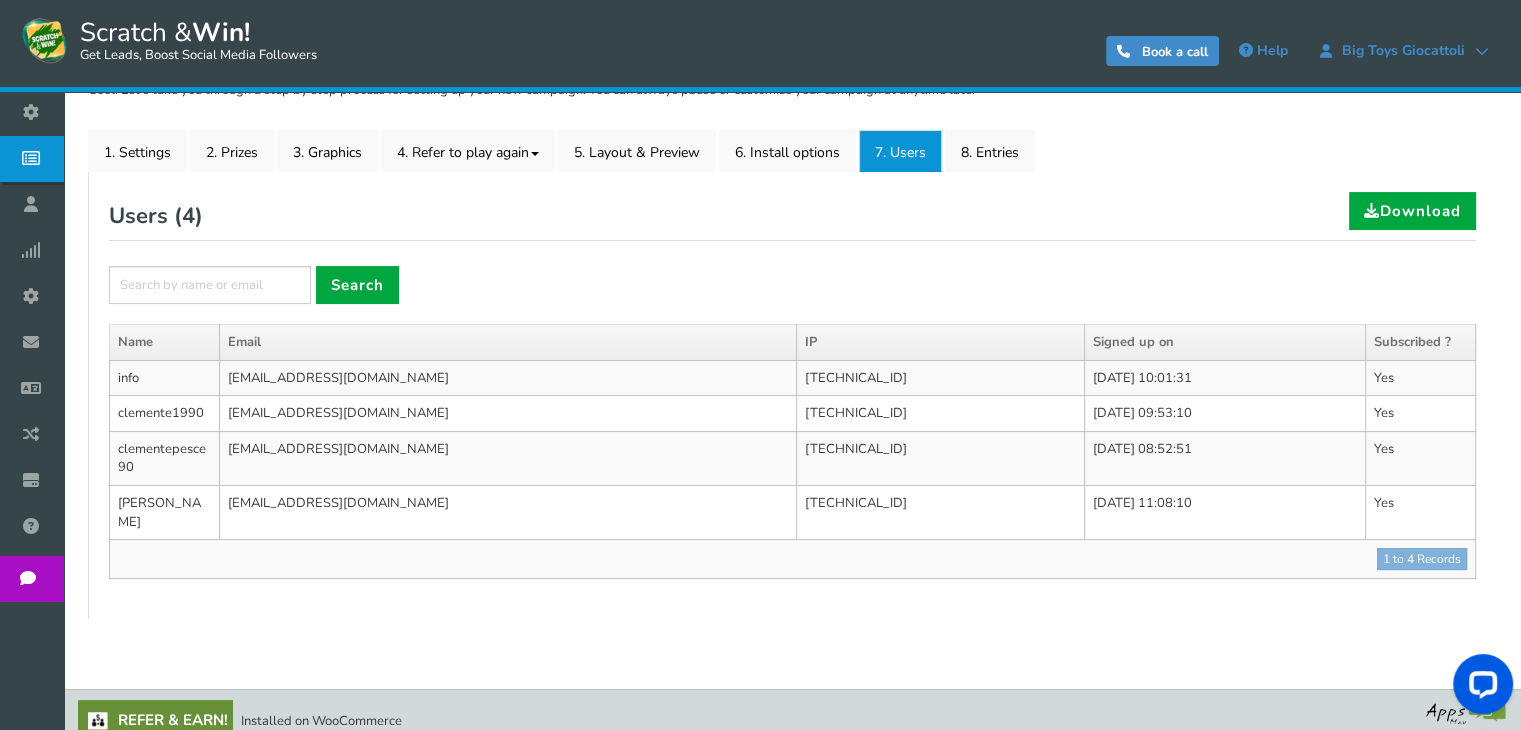 click on "info" at bounding box center [165, 378] 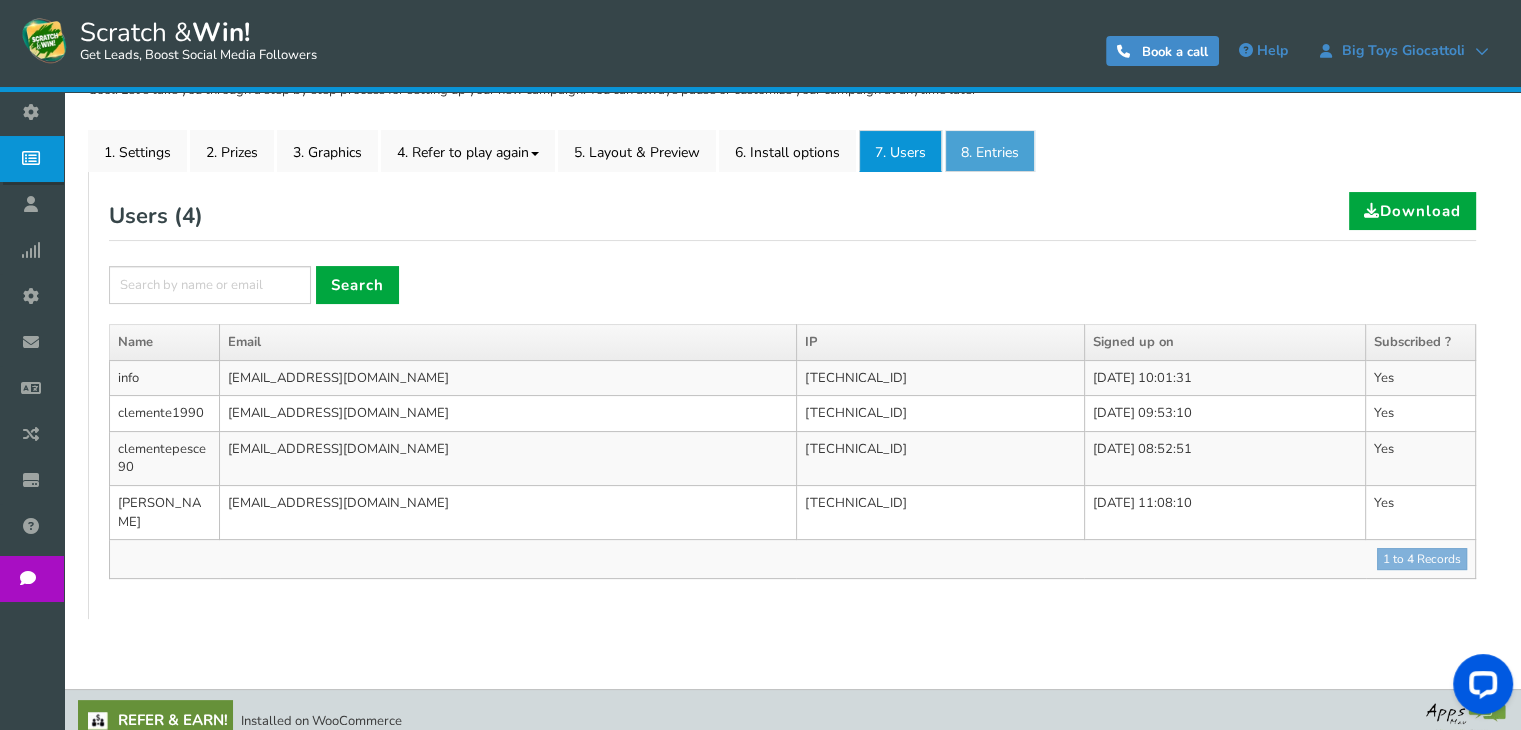 click on "8. Entries" at bounding box center (990, 151) 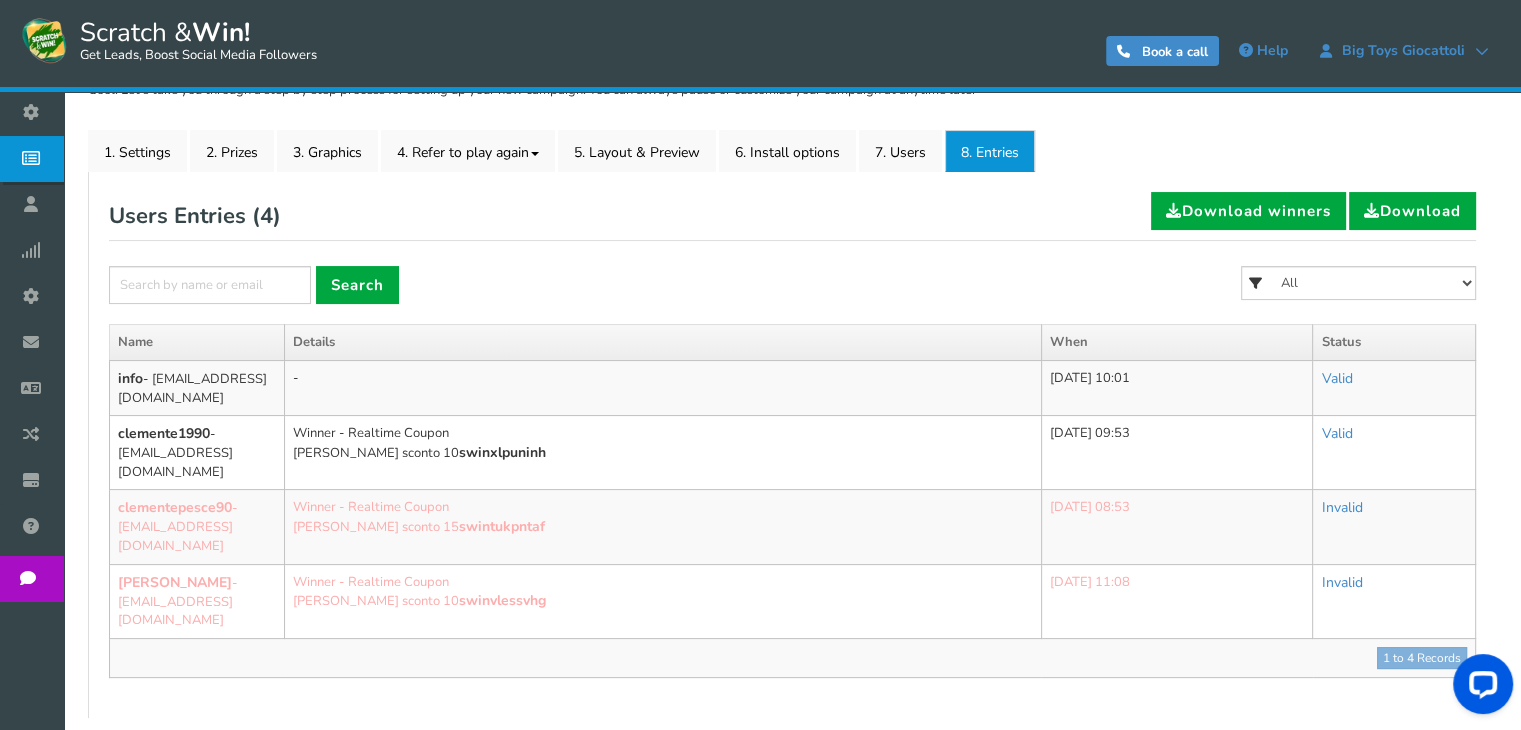 click on "clementepesce90   -
[EMAIL_ADDRESS][DOMAIN_NAME]" at bounding box center [197, 527] 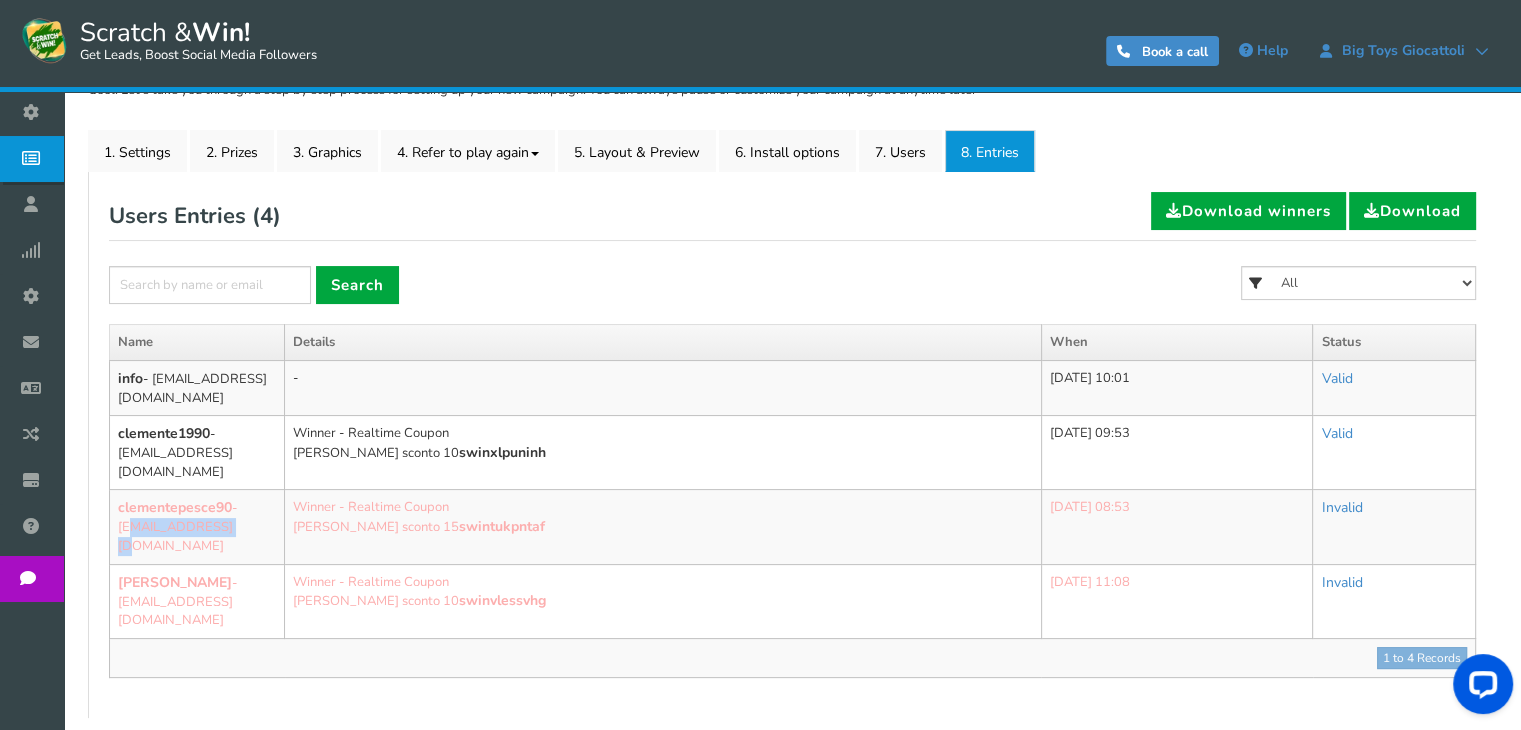 click on "clementepesce90   -
[EMAIL_ADDRESS][DOMAIN_NAME]" at bounding box center [197, 527] 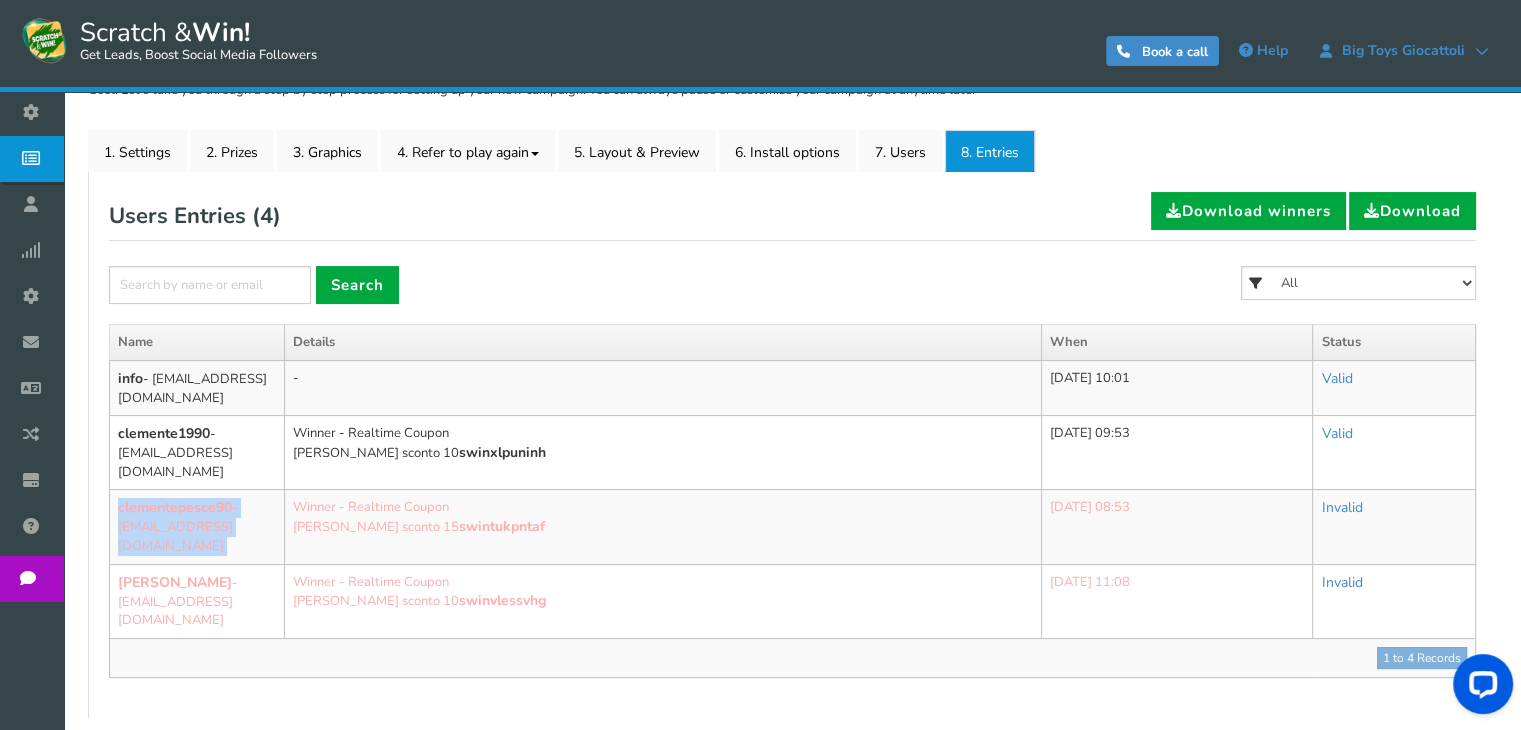 click on "clementepesce90   -
[EMAIL_ADDRESS][DOMAIN_NAME]" at bounding box center [197, 527] 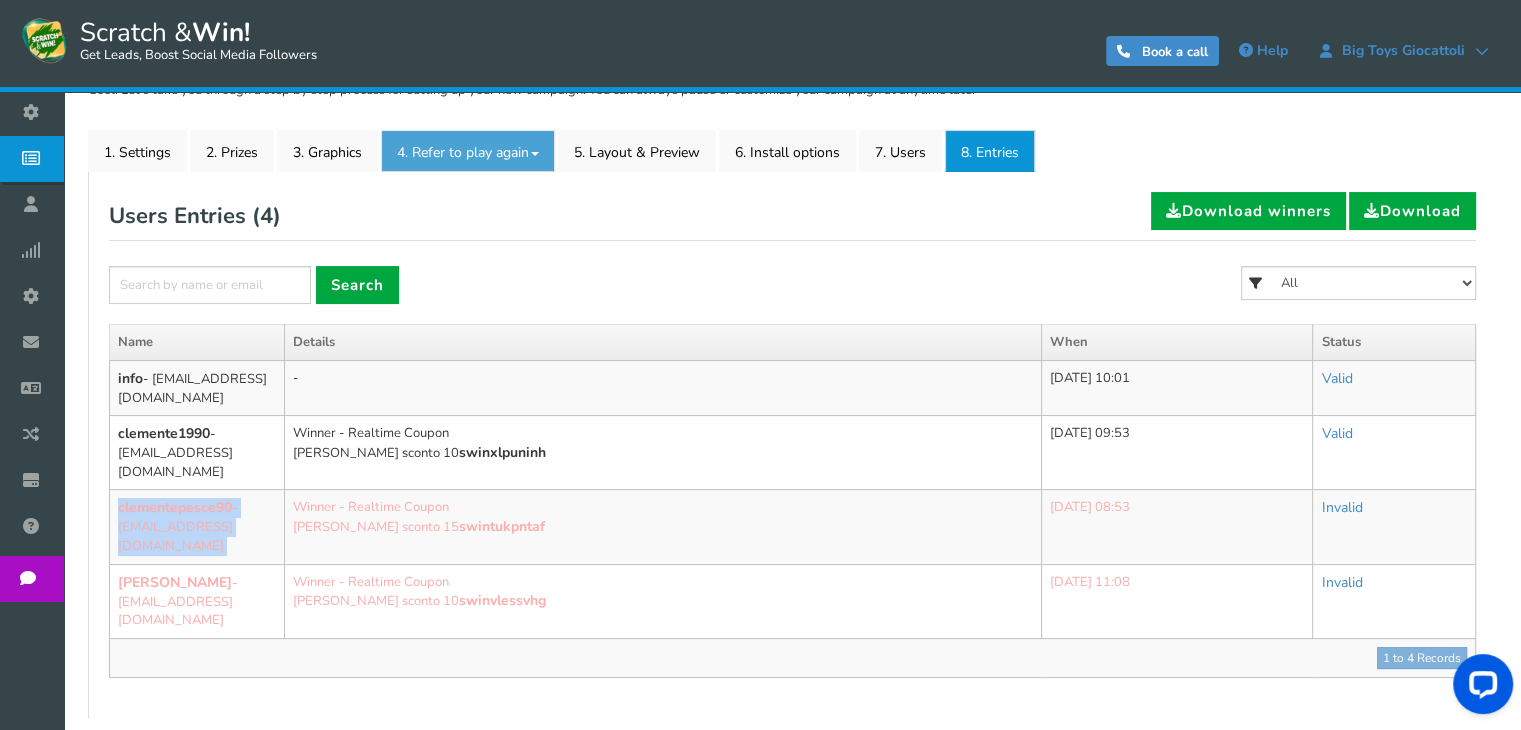 click on "4. Refer to play again" at bounding box center (468, 151) 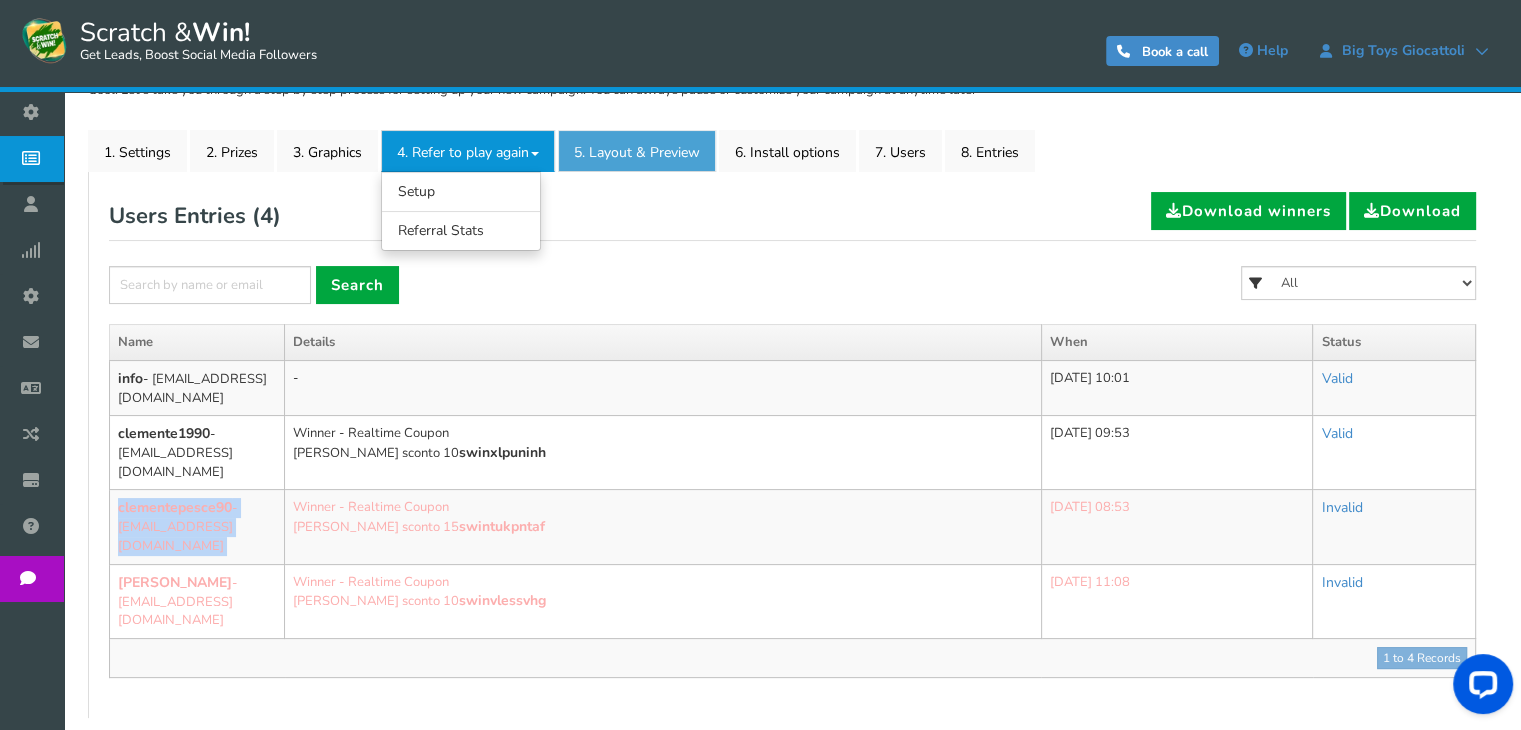 click on "5. Layout & Preview" at bounding box center (637, 151) 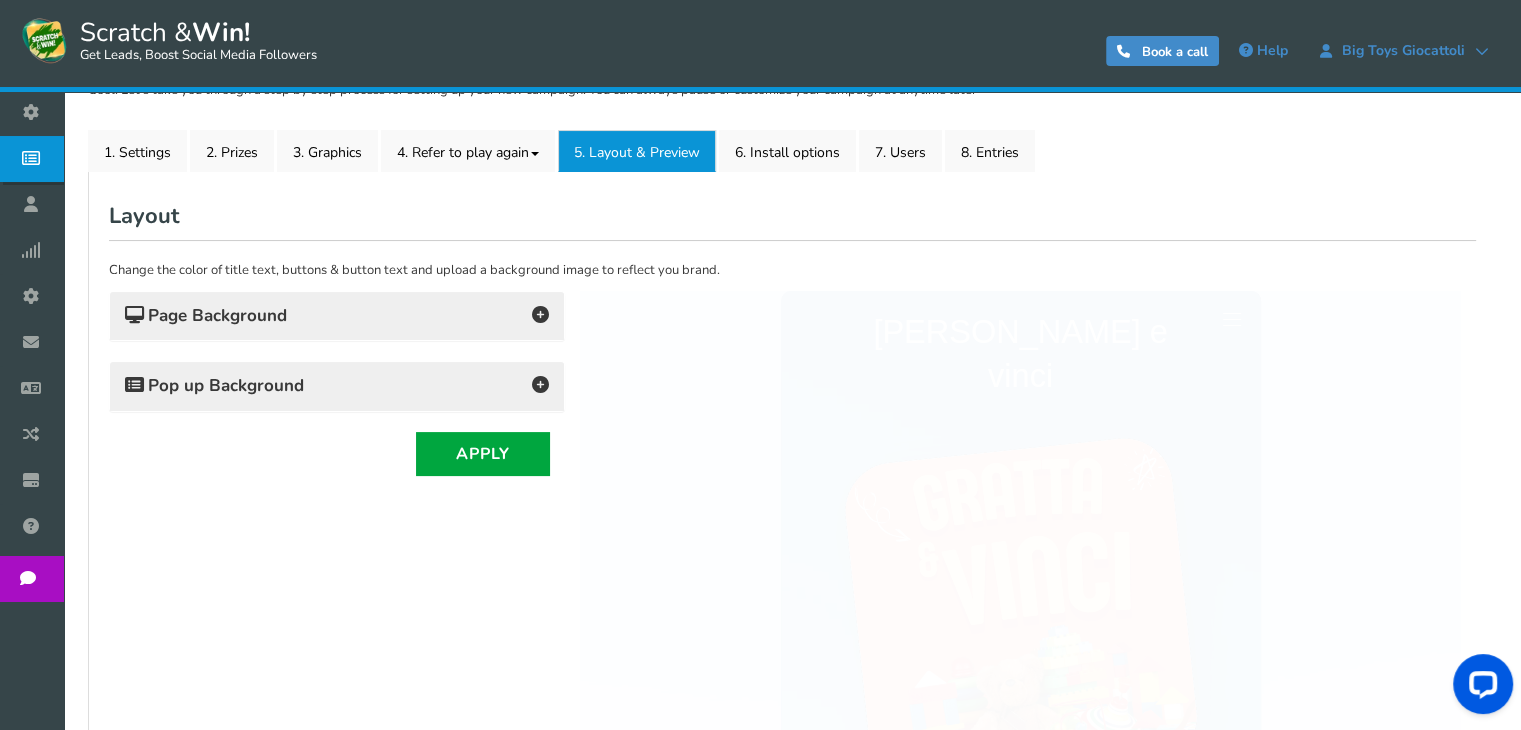scroll, scrollTop: 0, scrollLeft: 0, axis: both 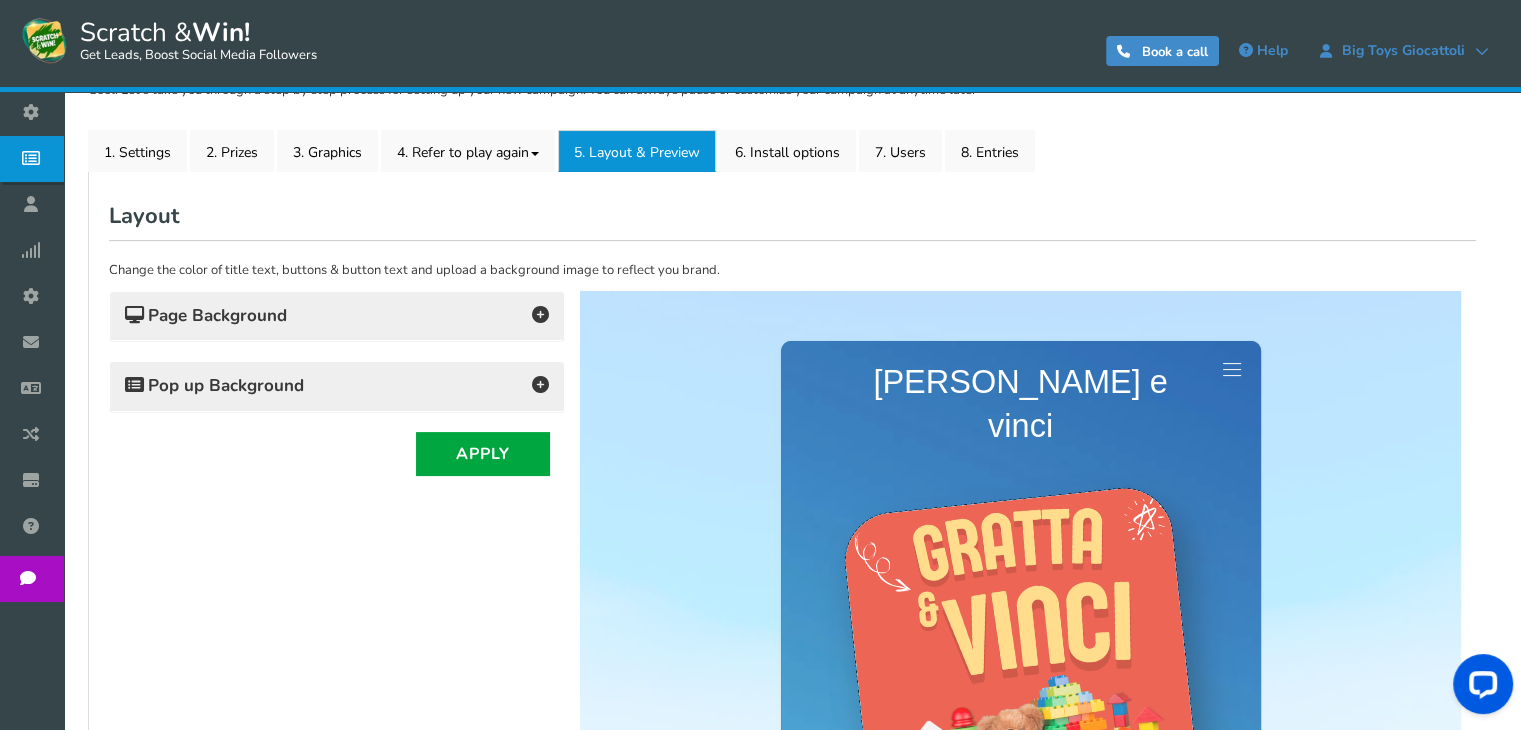 click on "Change the color of title text, buttons & button text and upload a background image to reflect you brand." at bounding box center [792, 271] 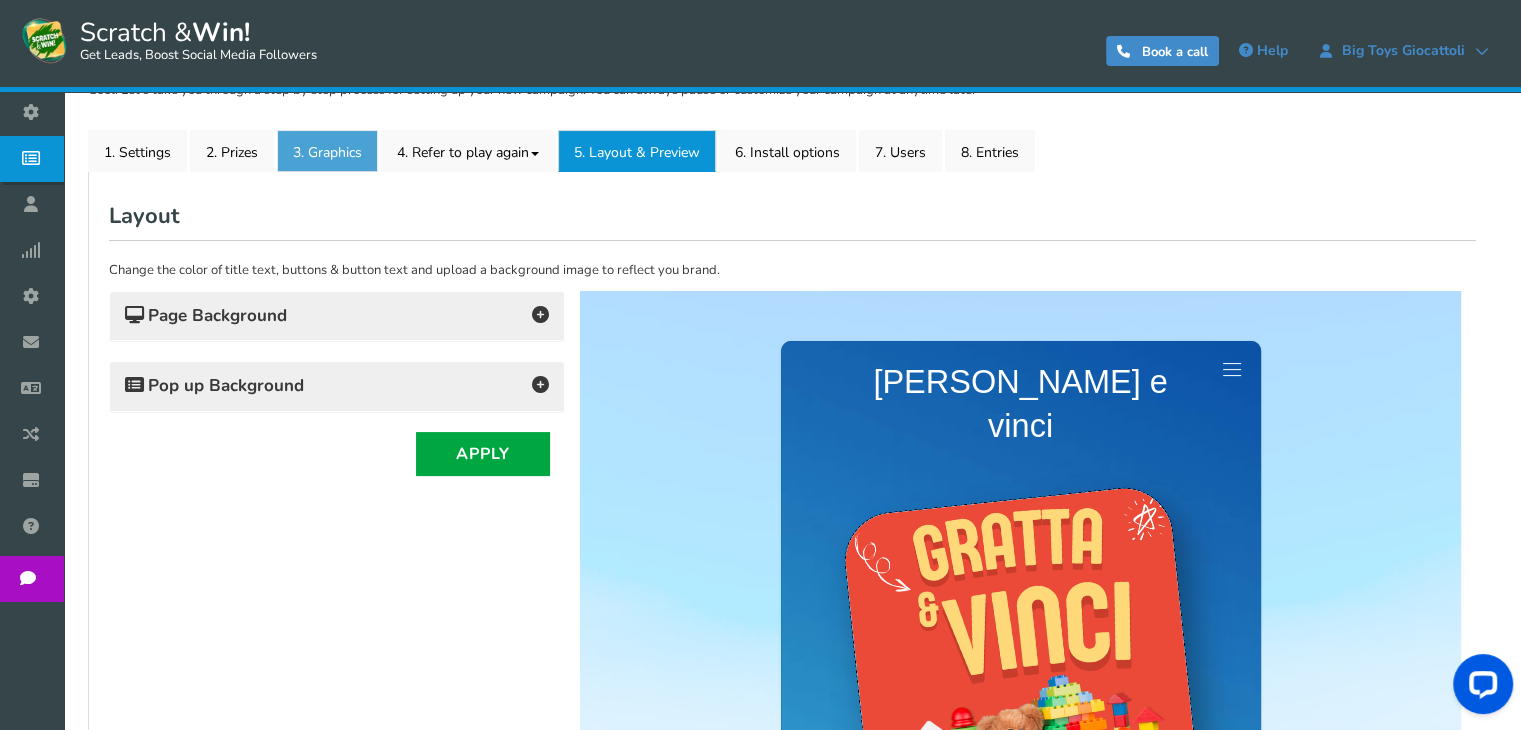 click on "3. Graphics" at bounding box center [327, 151] 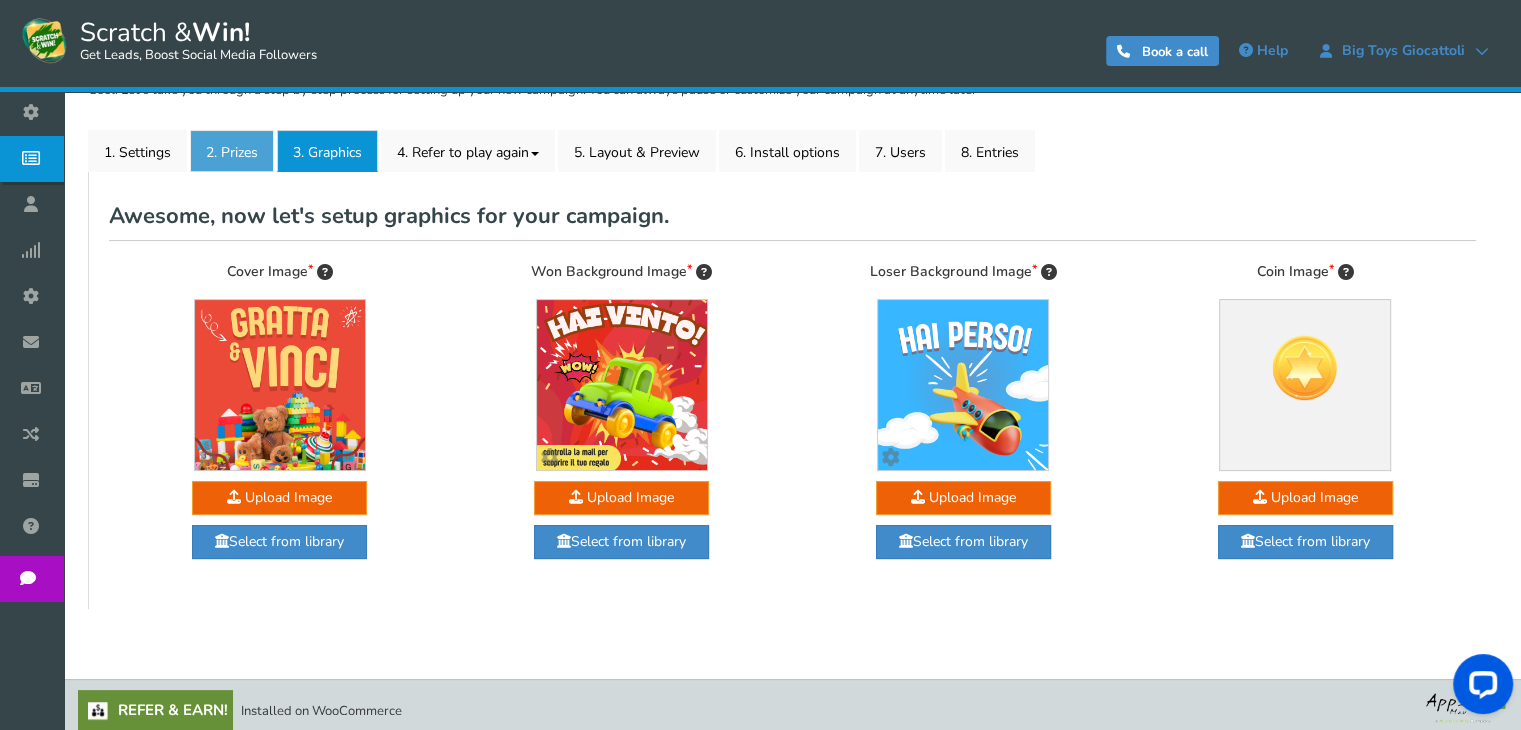click on "2. Prizes" at bounding box center (232, 151) 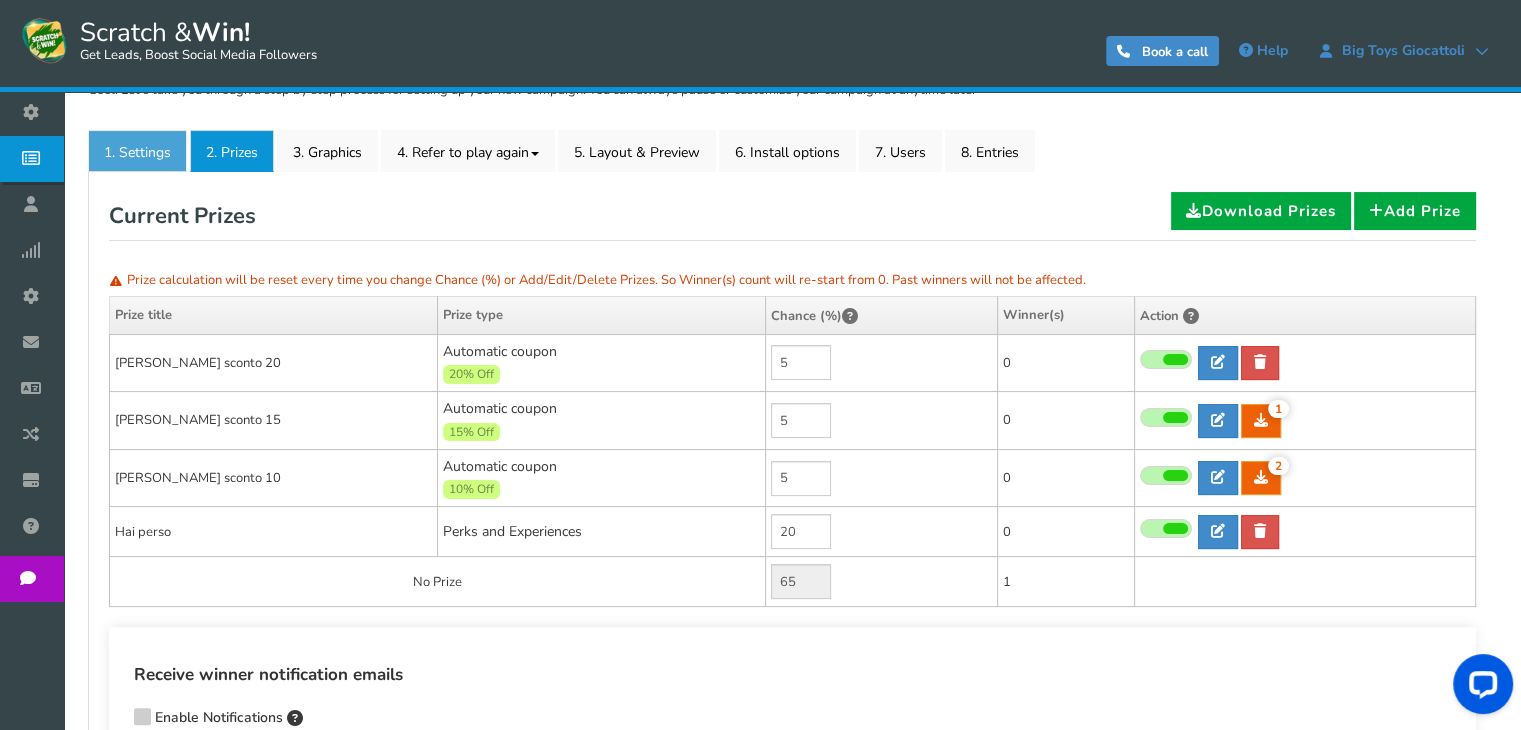 click on "1. Settings" at bounding box center [137, 151] 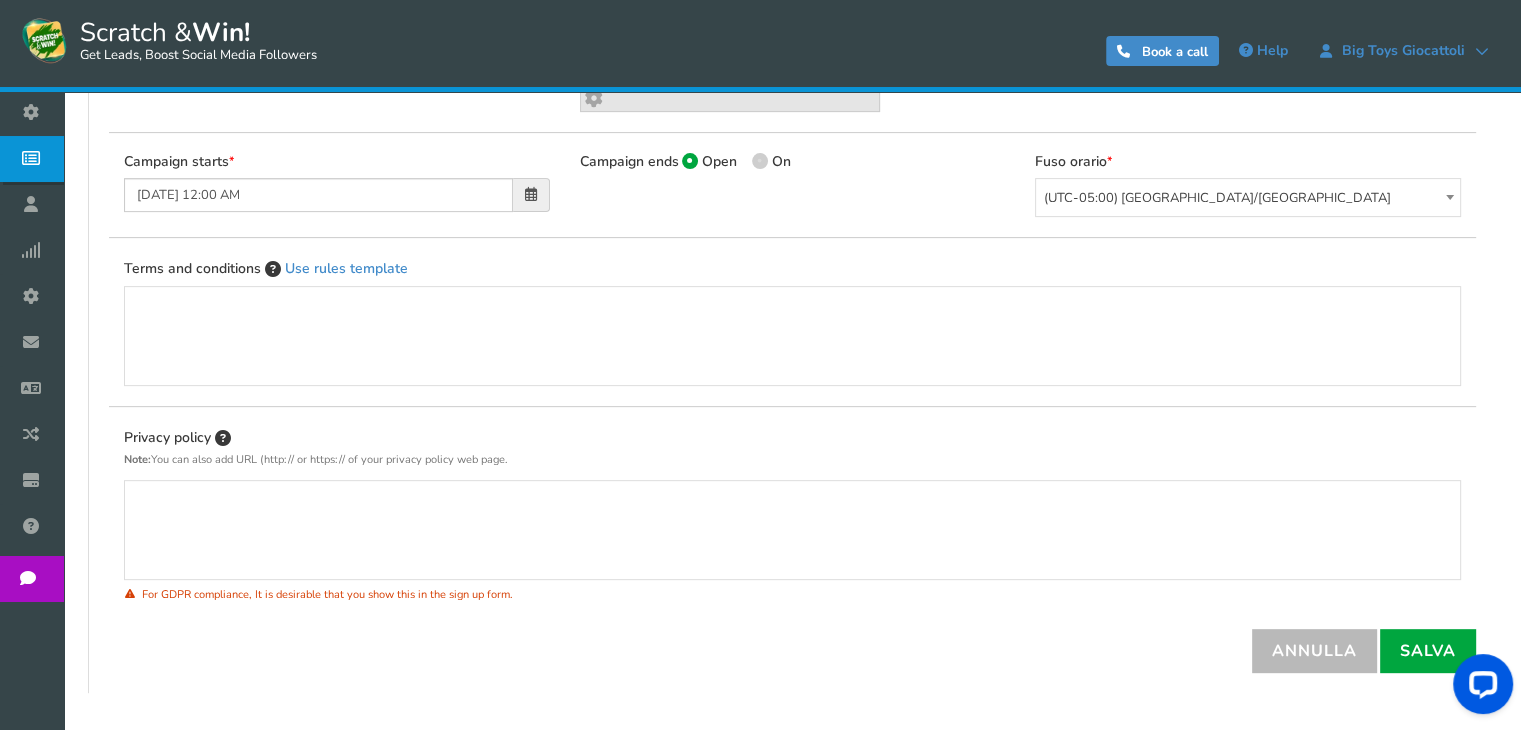 scroll, scrollTop: 667, scrollLeft: 0, axis: vertical 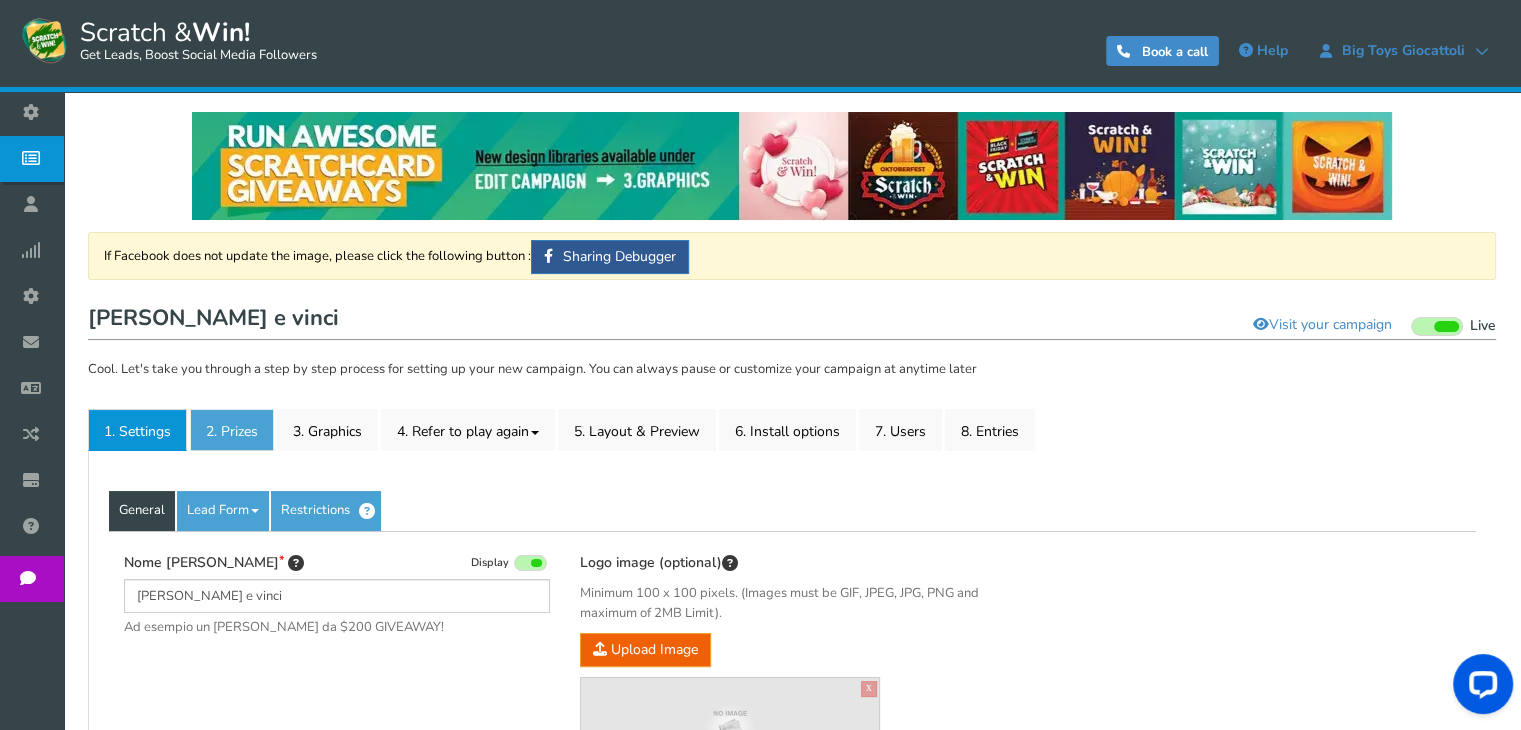 click on "2. Prizes" at bounding box center (232, 430) 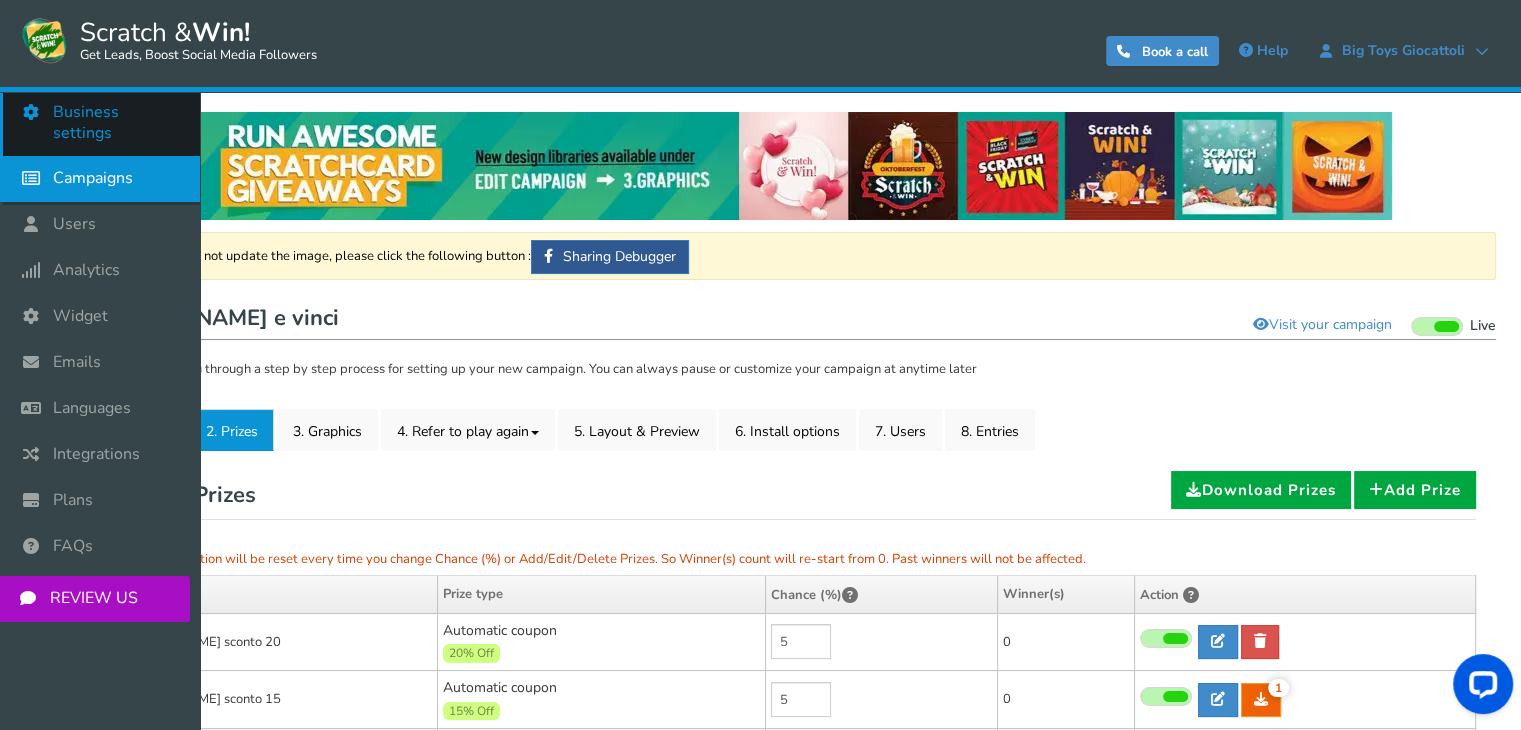 click at bounding box center (36, 112) 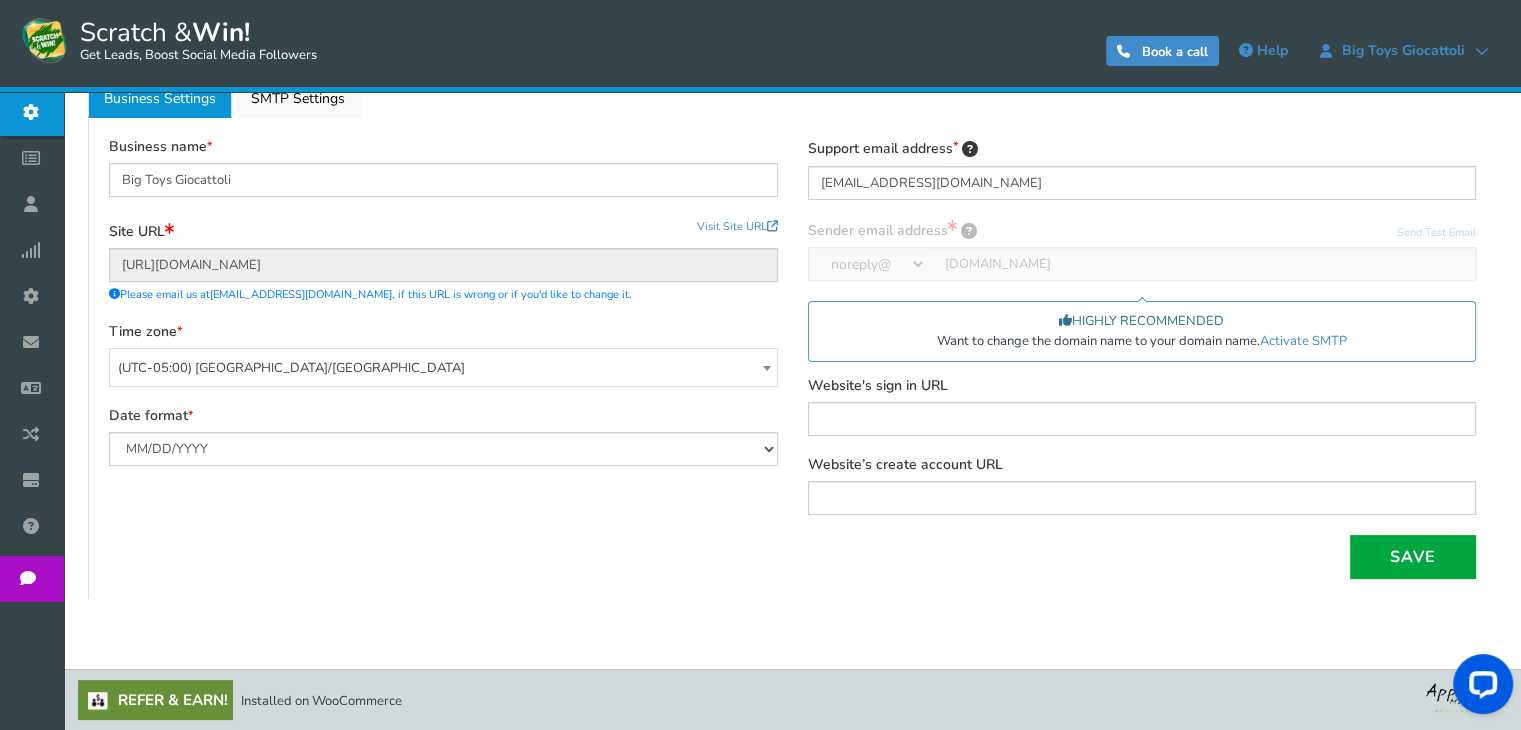 scroll, scrollTop: 0, scrollLeft: 0, axis: both 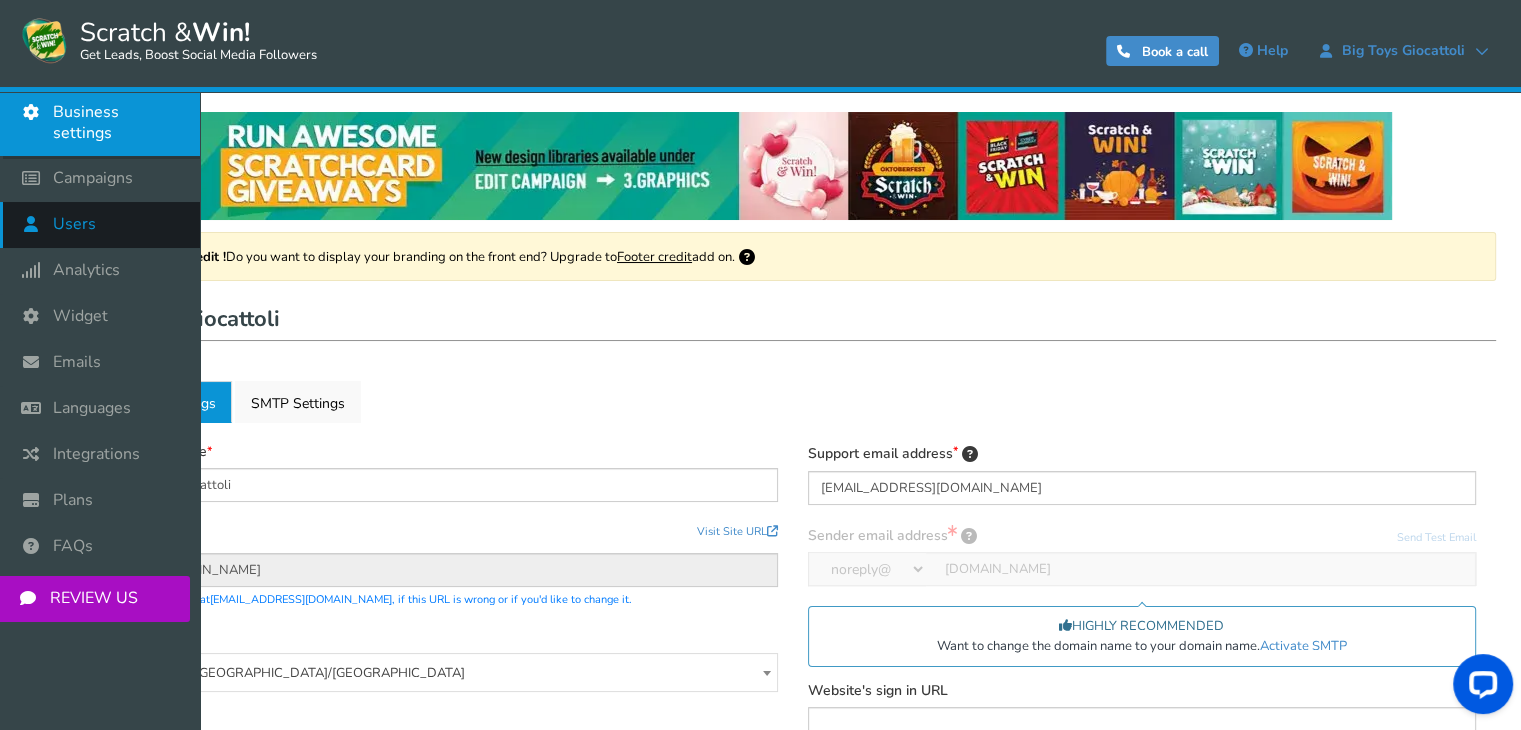 click at bounding box center [36, 224] 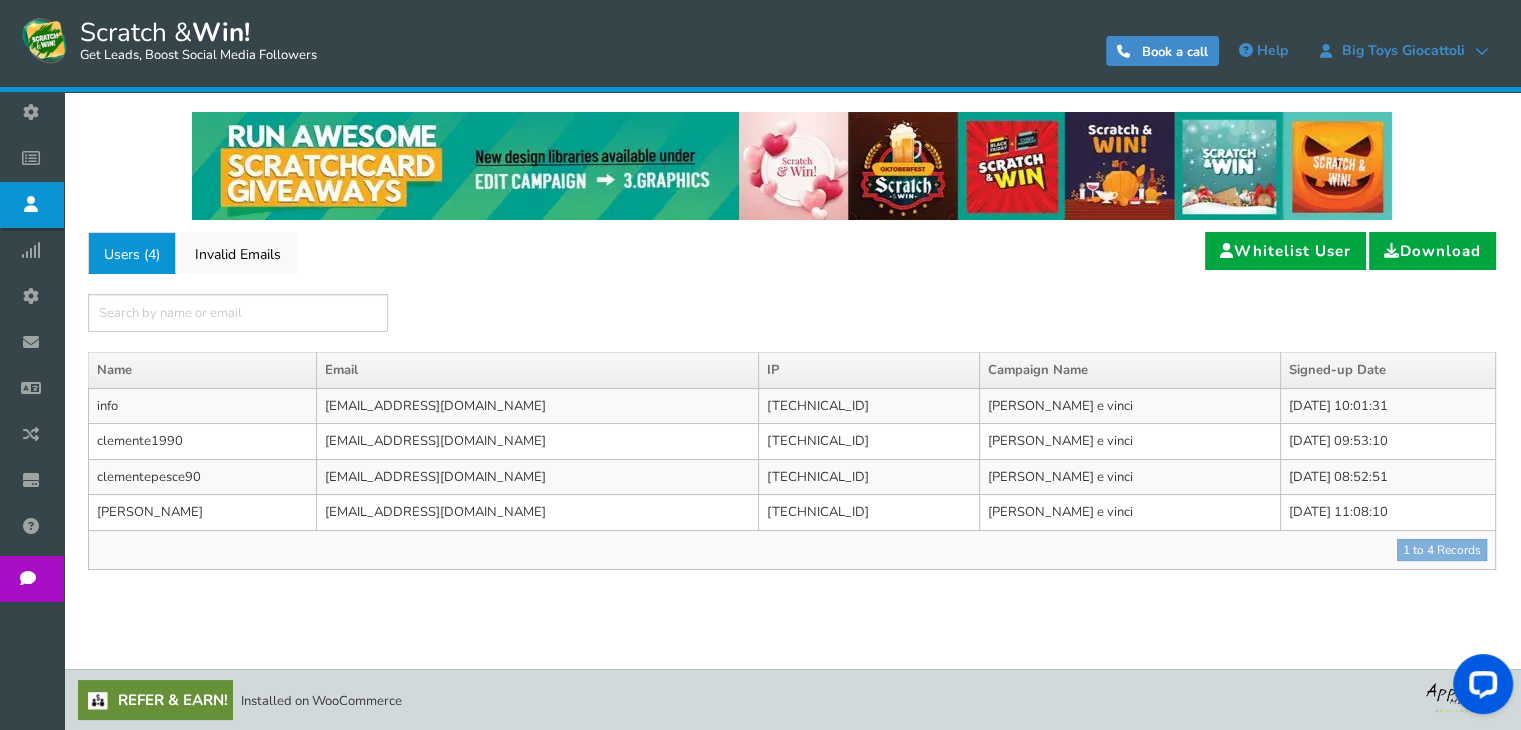 click on "[EMAIL_ADDRESS][DOMAIN_NAME]" at bounding box center [538, 442] 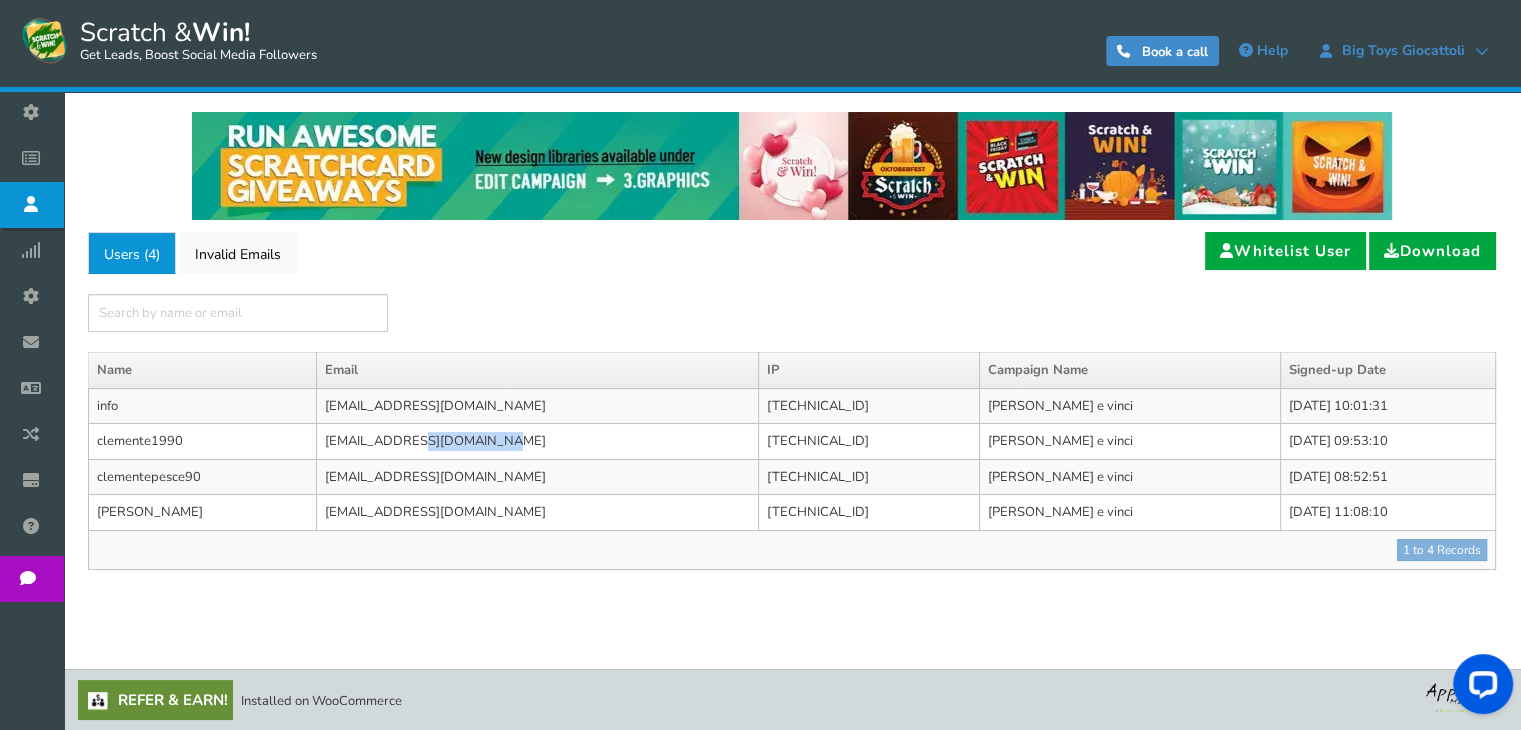 click on "[EMAIL_ADDRESS][DOMAIN_NAME]" at bounding box center [538, 442] 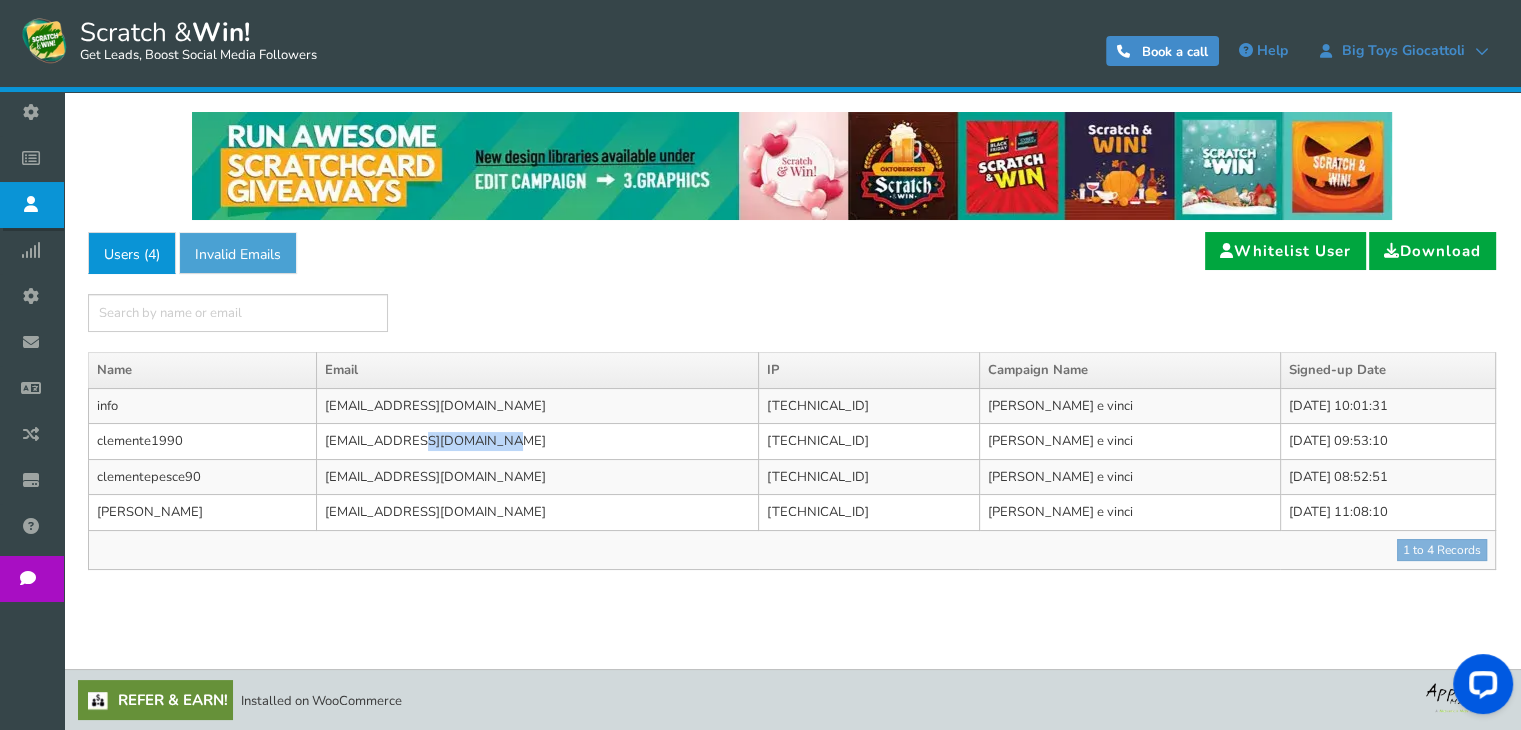 click on "Invalid Emails" at bounding box center (238, 253) 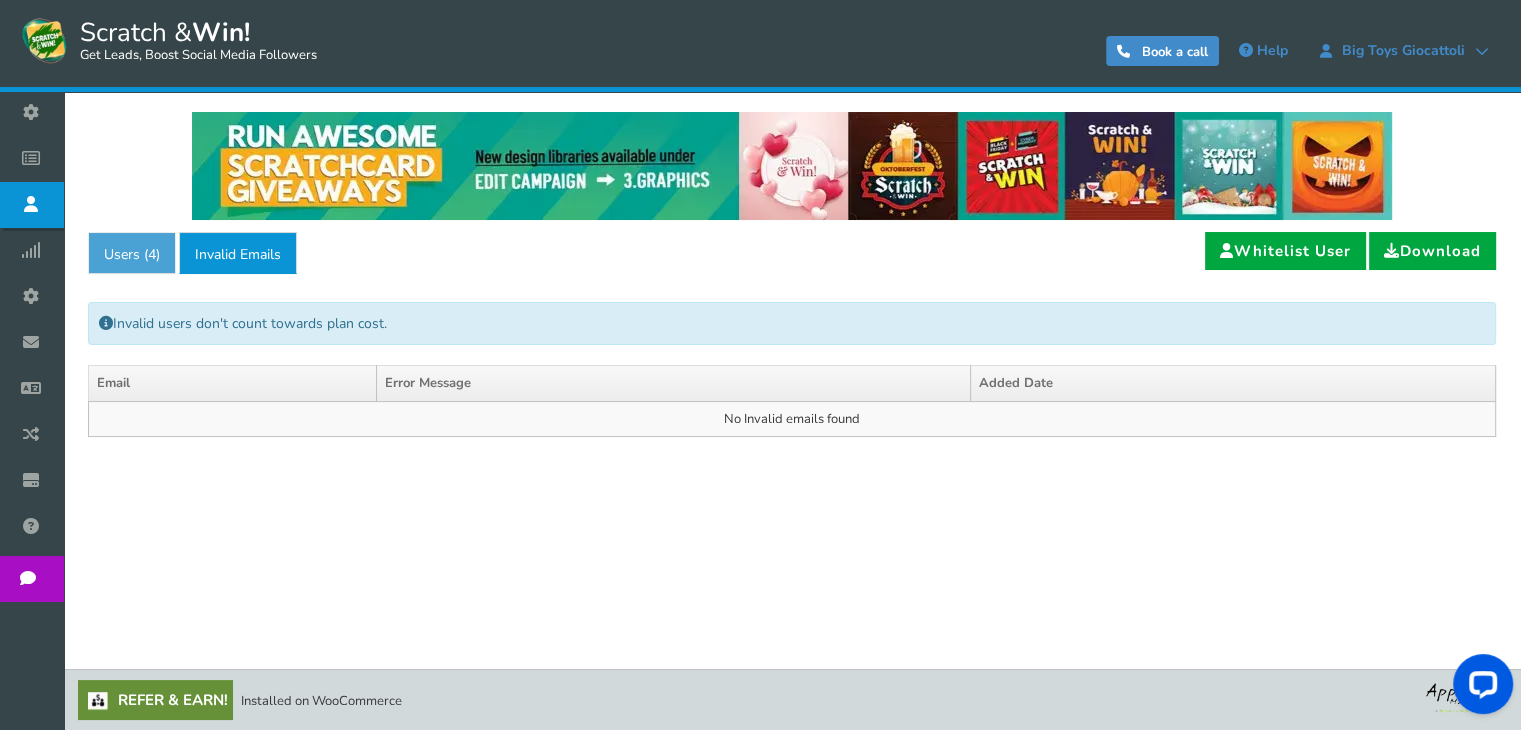 click on "Users ( 4 )" at bounding box center (132, 253) 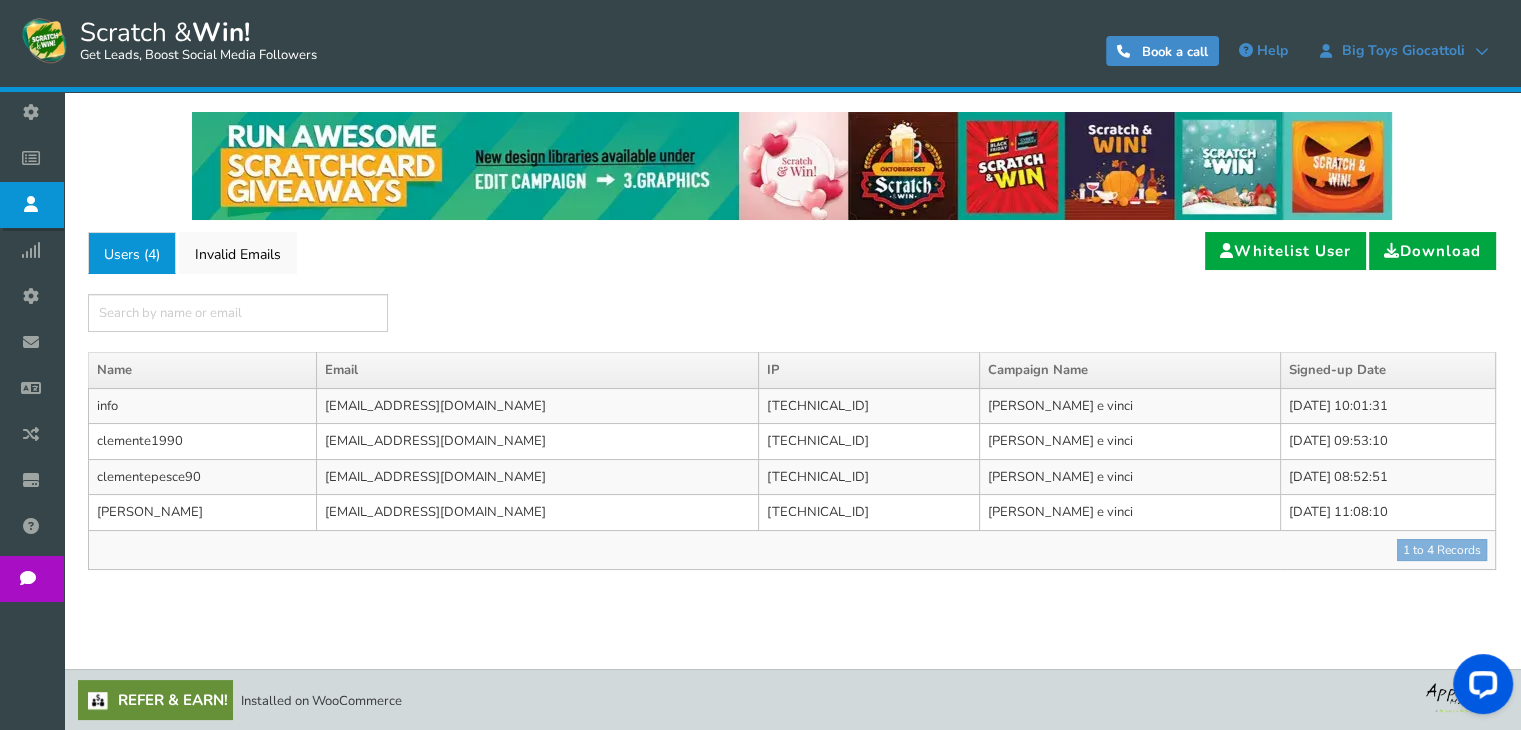 click on "[DATE] 11:08:10" at bounding box center (1387, 513) 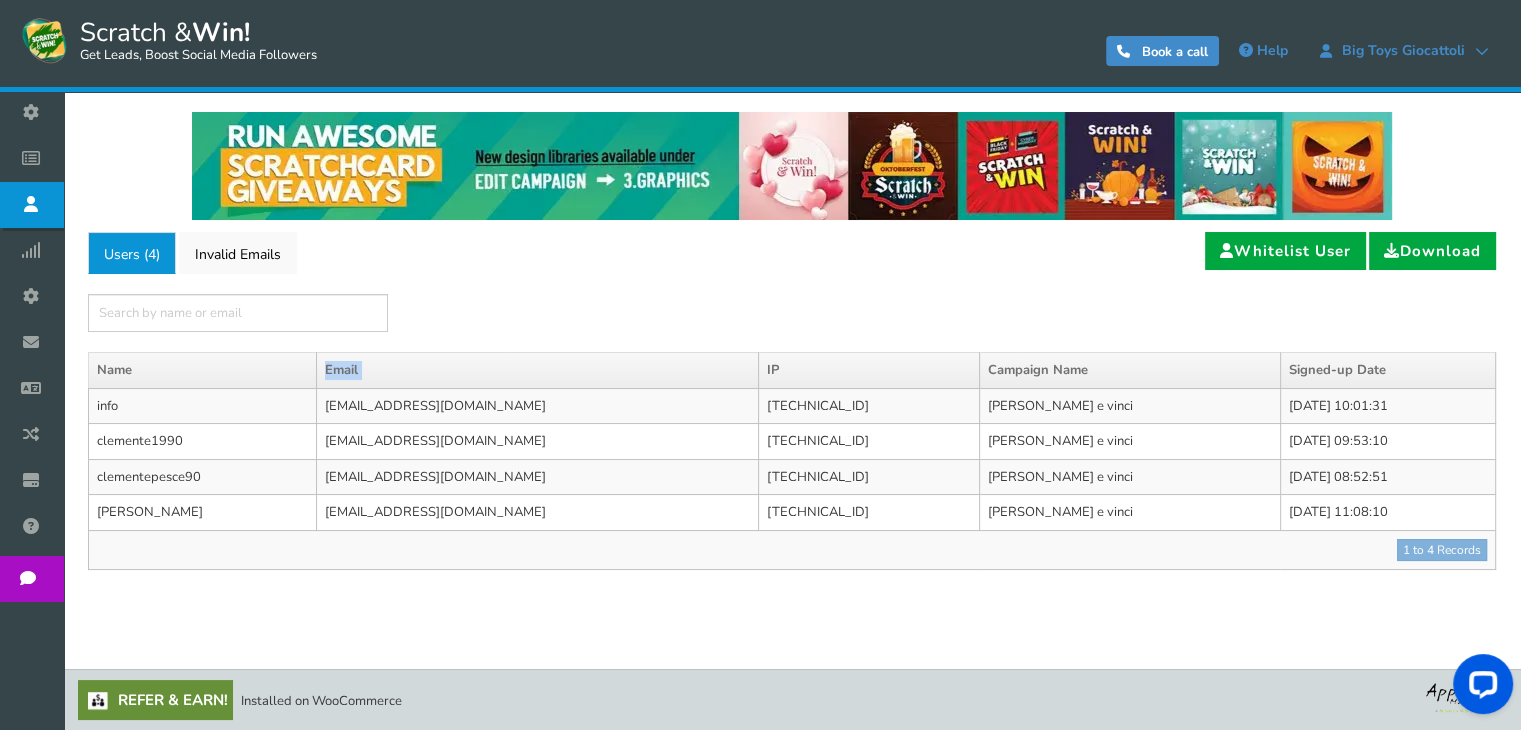 click on "Email" at bounding box center [538, 371] 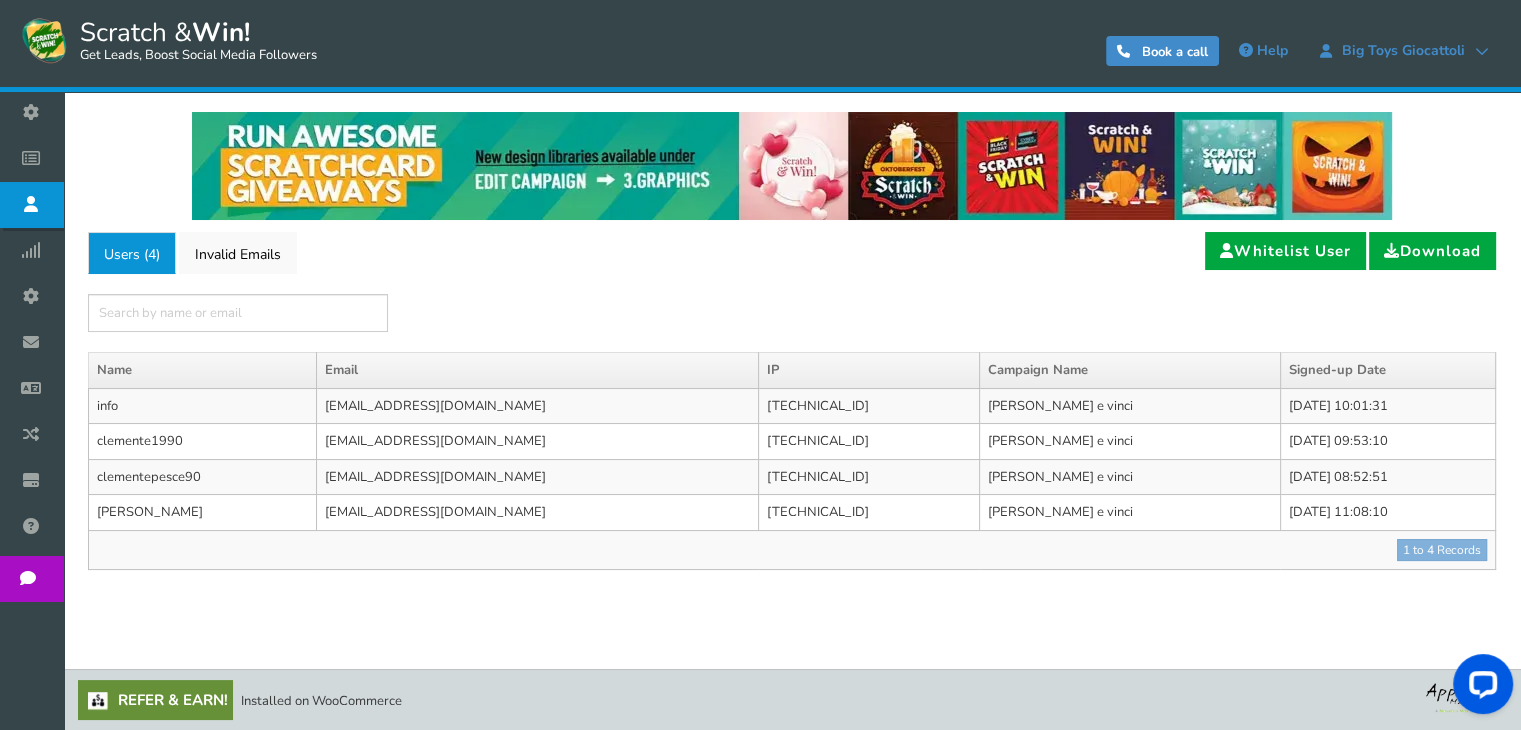 click on "info" at bounding box center [203, 406] 